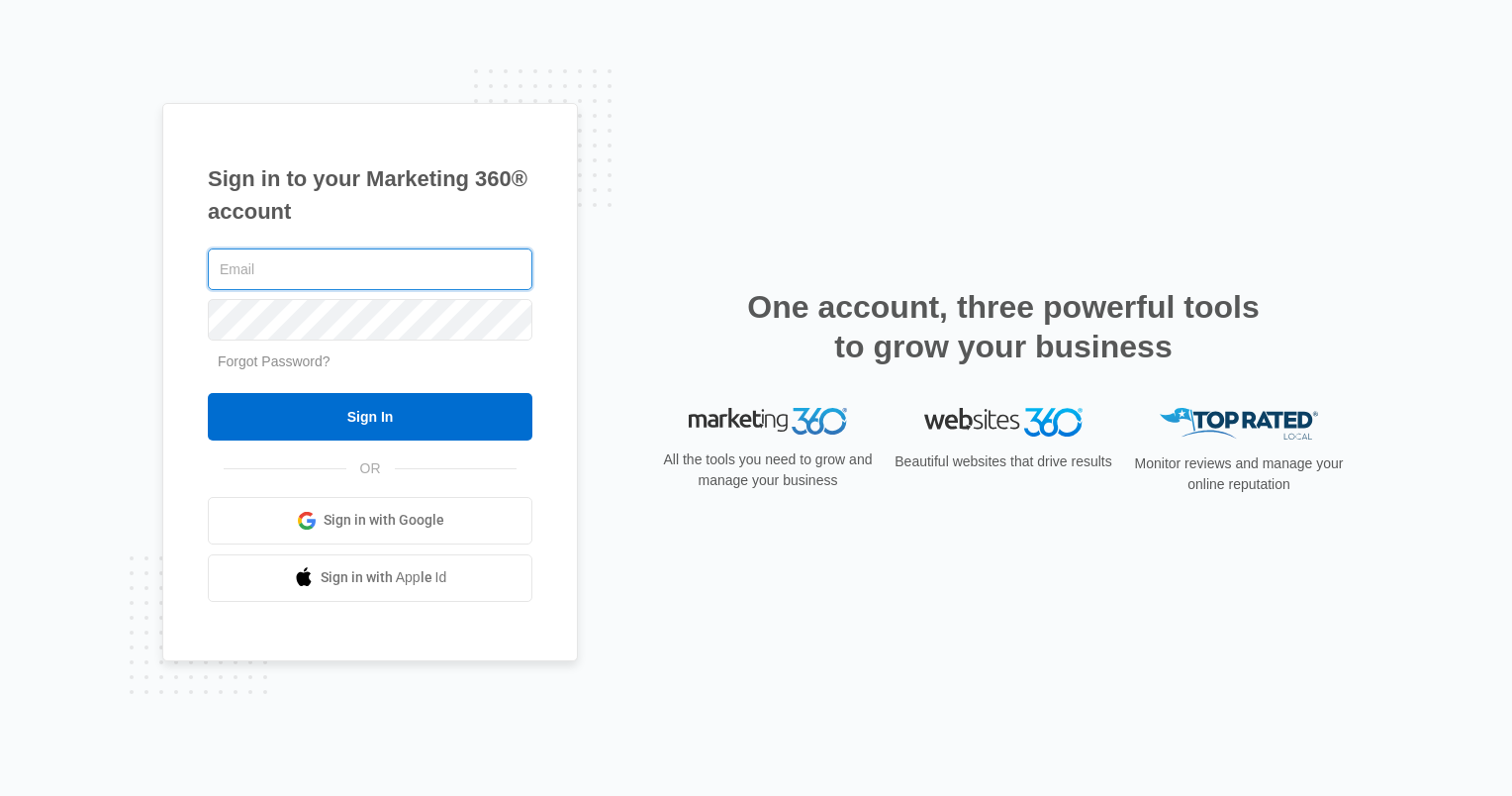 scroll, scrollTop: 0, scrollLeft: 0, axis: both 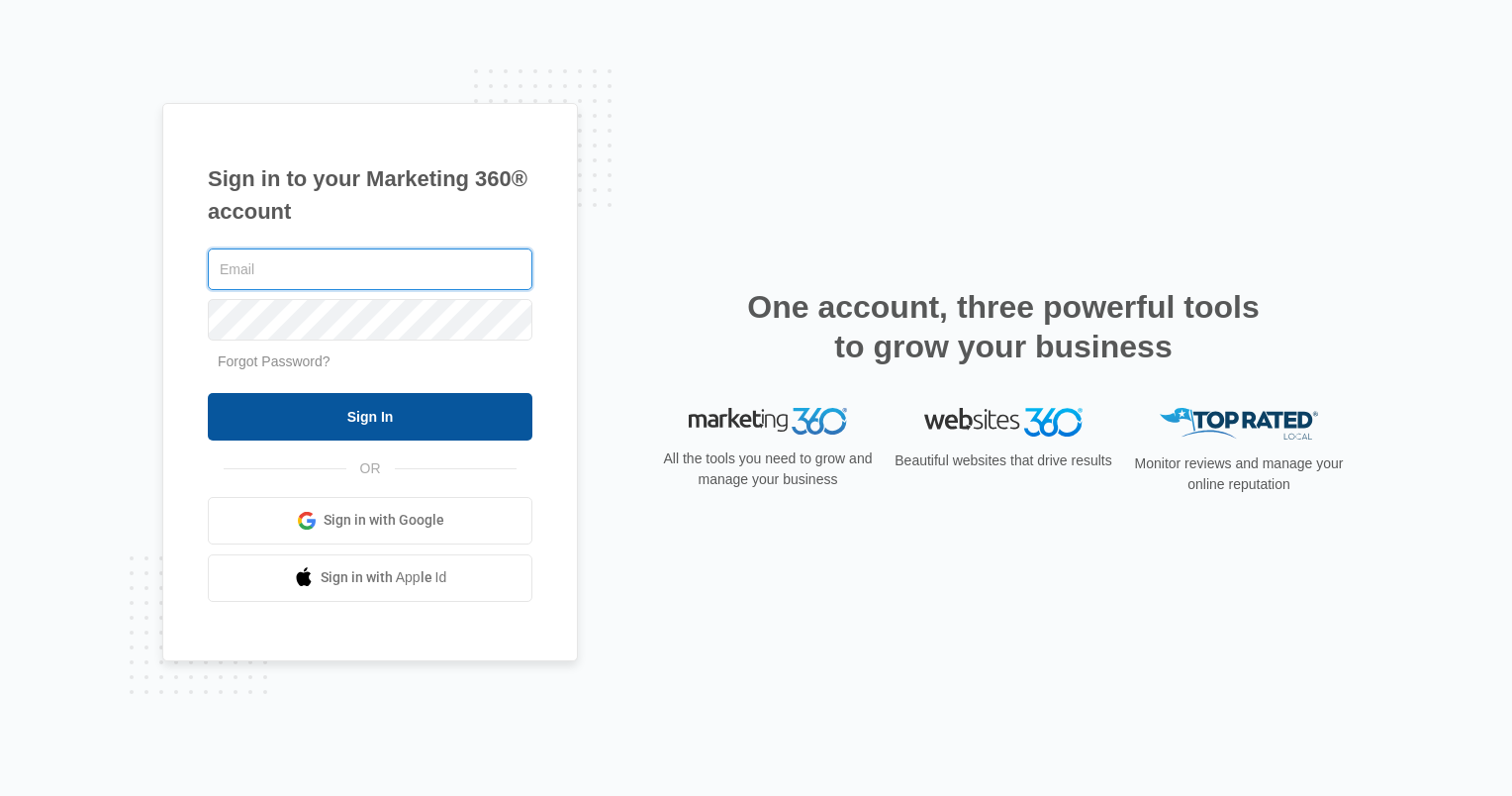 type on "[EMAIL_ADDRESS][DOMAIN_NAME]" 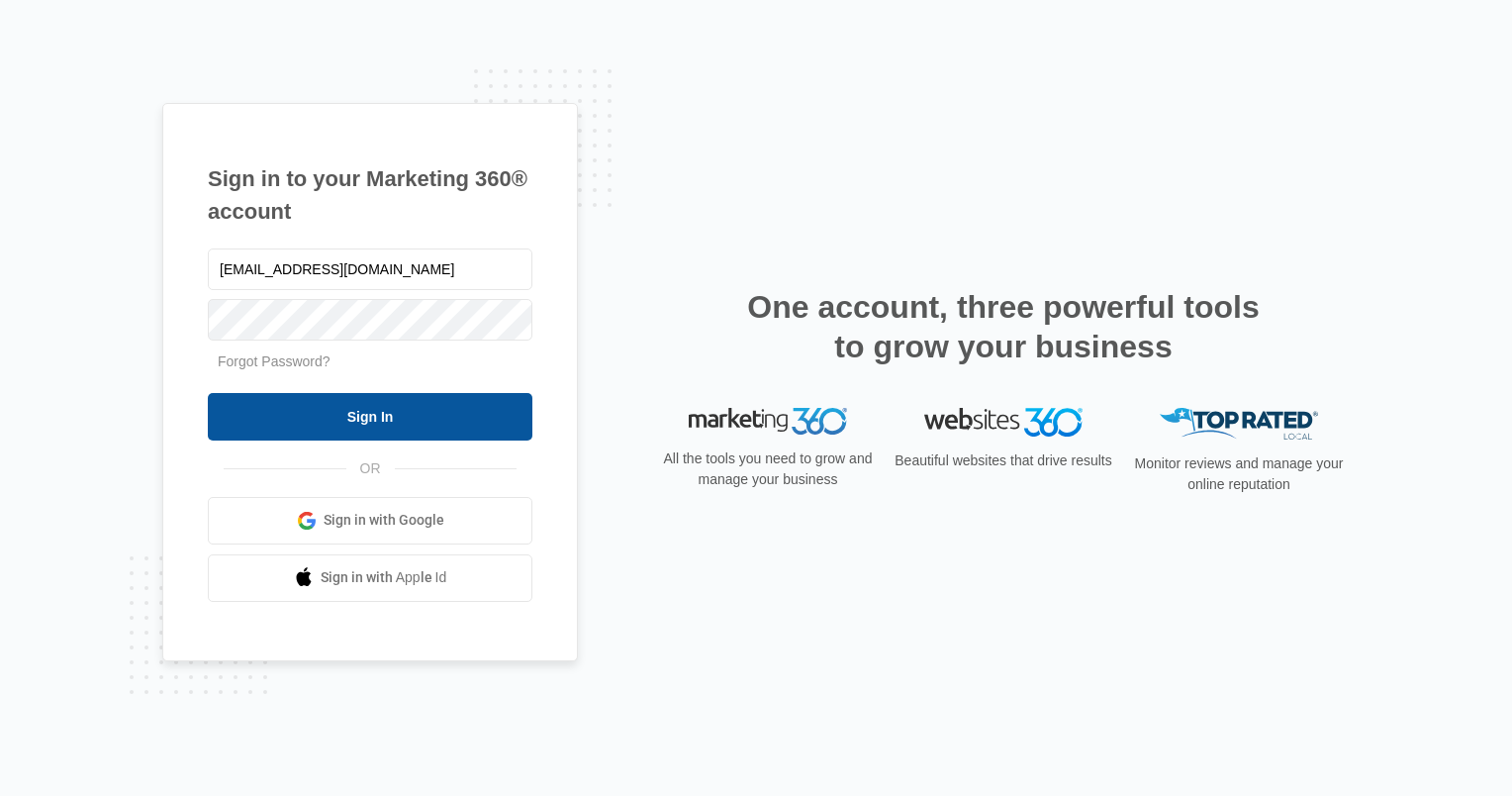 click on "Sign In" at bounding box center [370, 417] 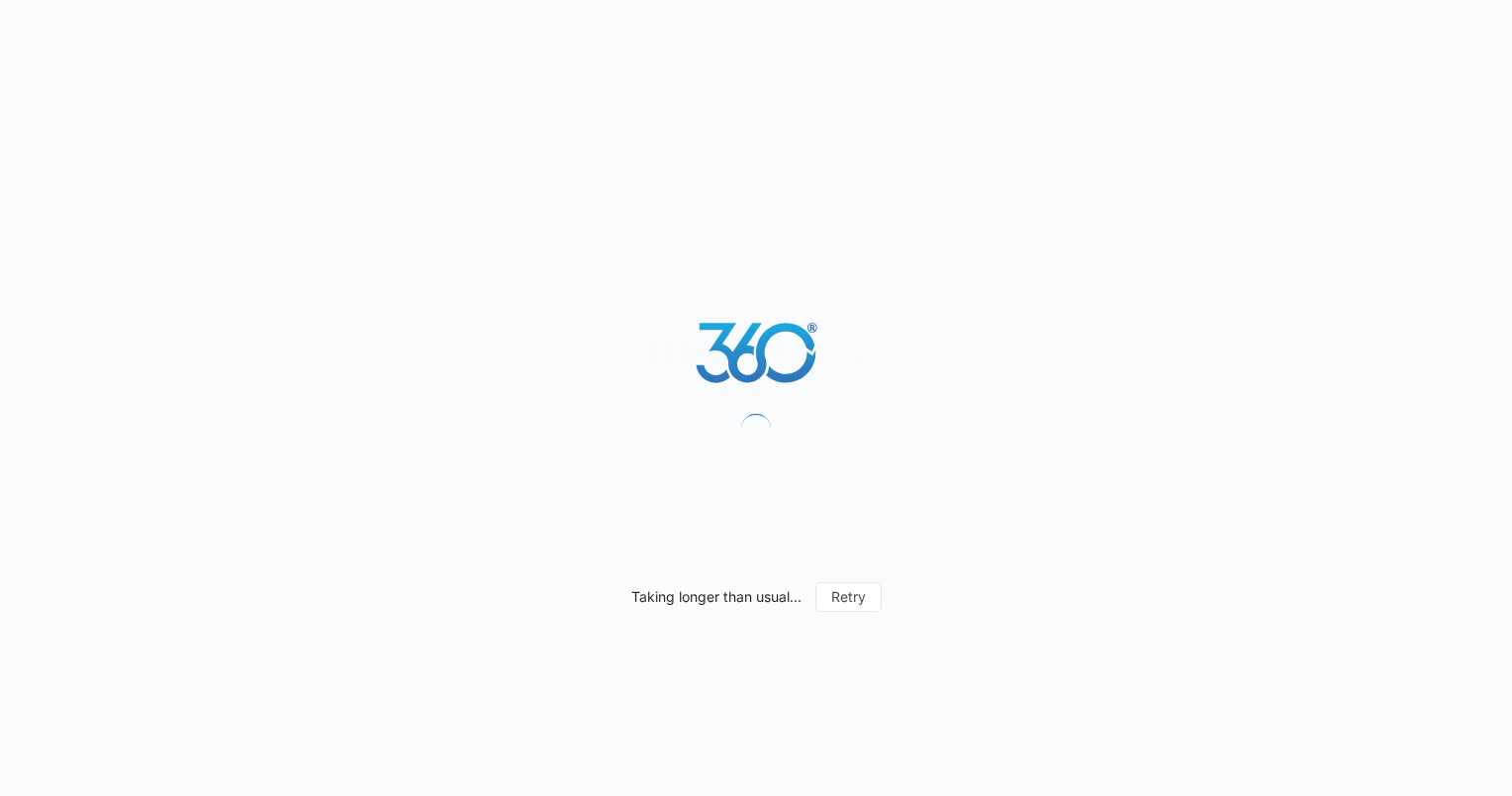 scroll, scrollTop: 0, scrollLeft: 0, axis: both 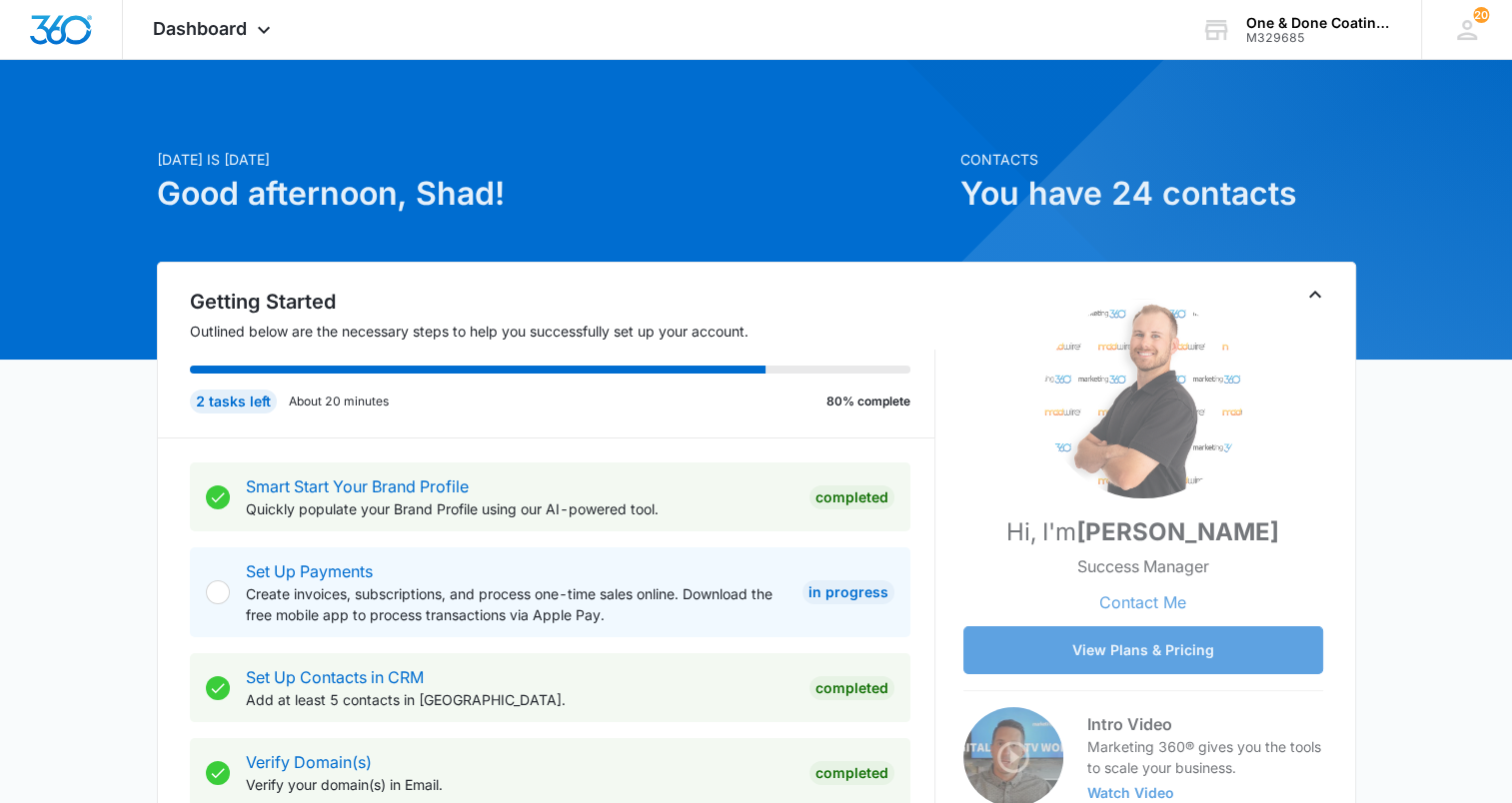 click 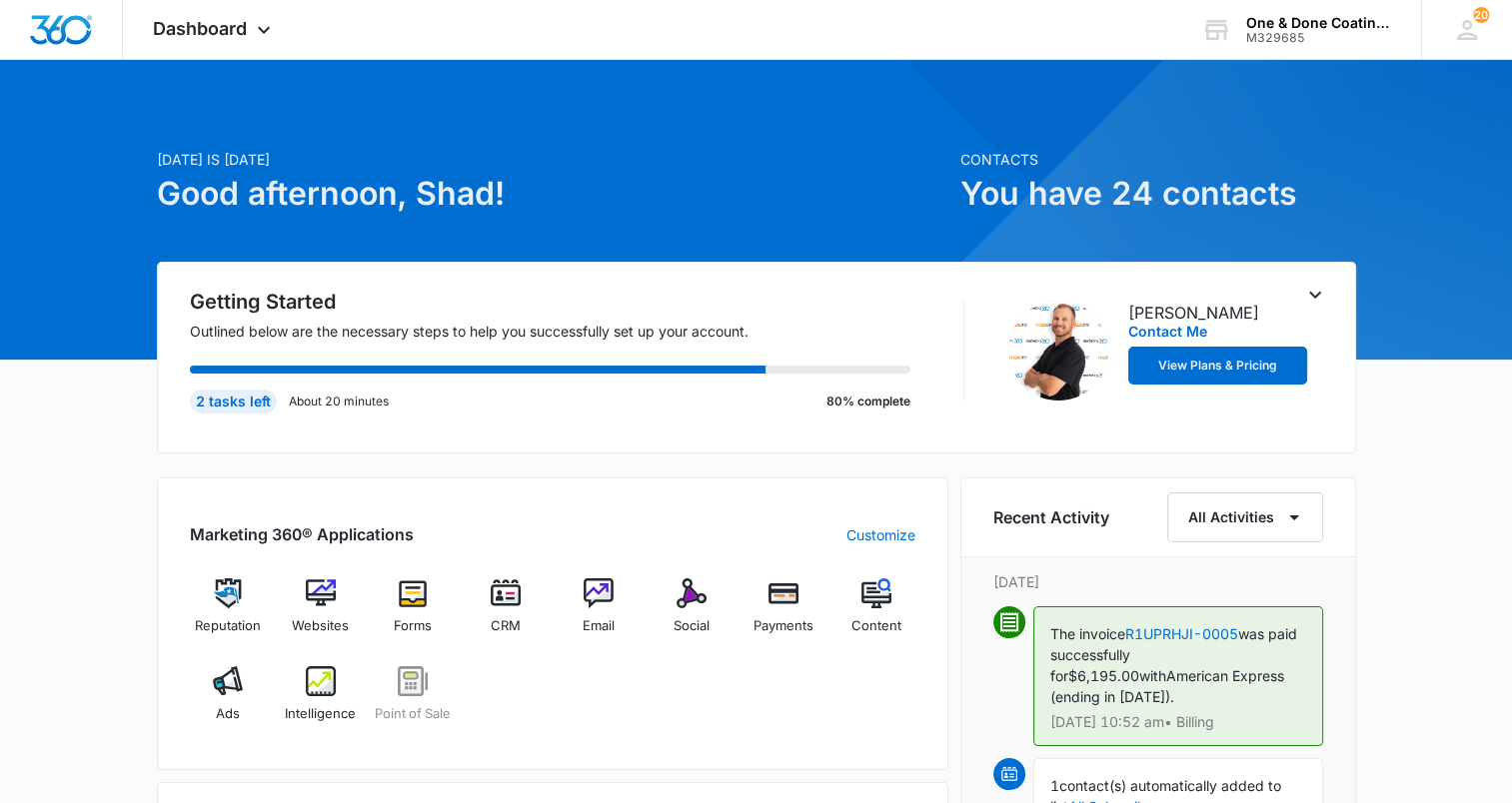 click 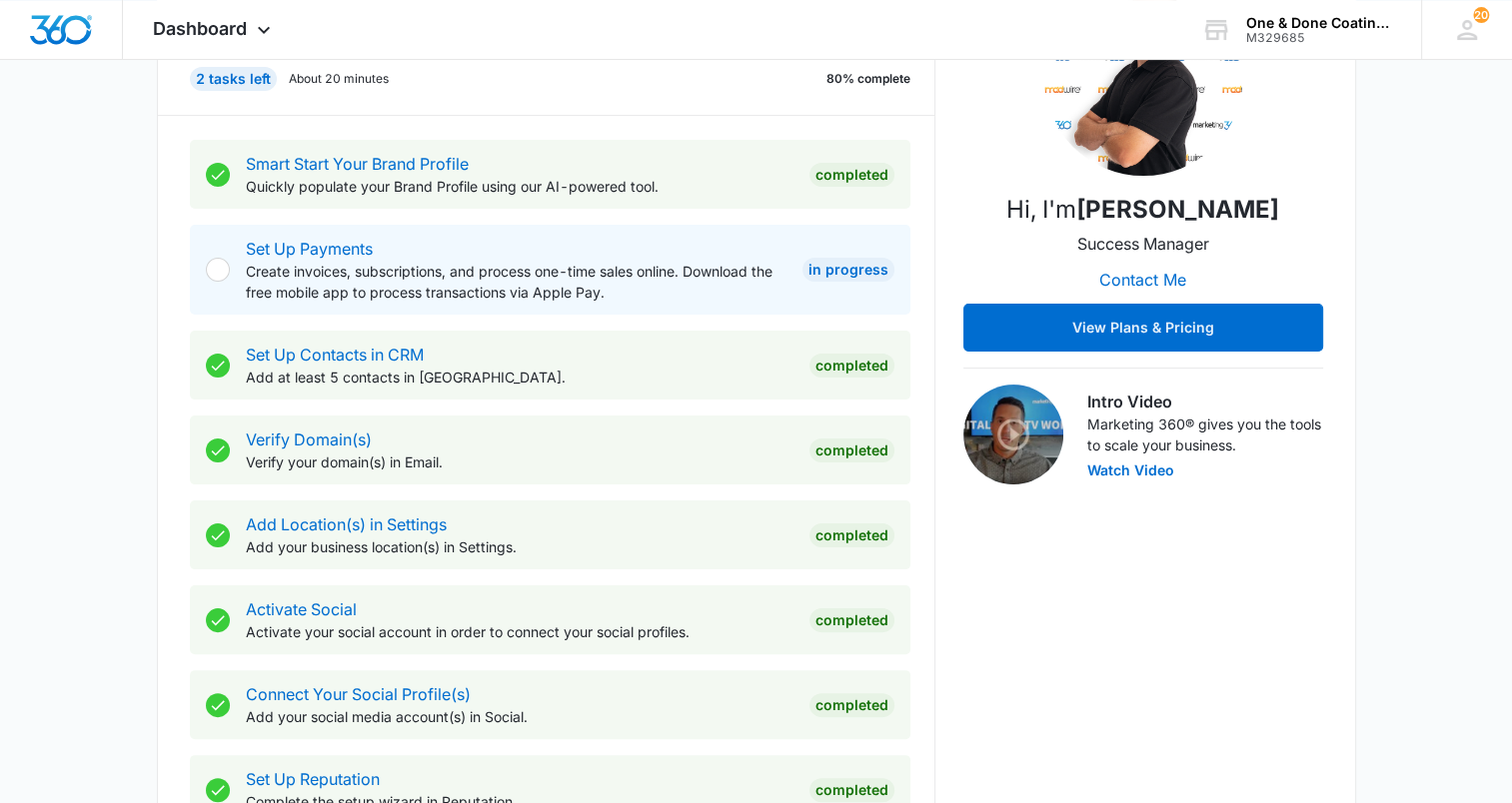 scroll, scrollTop: 336, scrollLeft: 0, axis: vertical 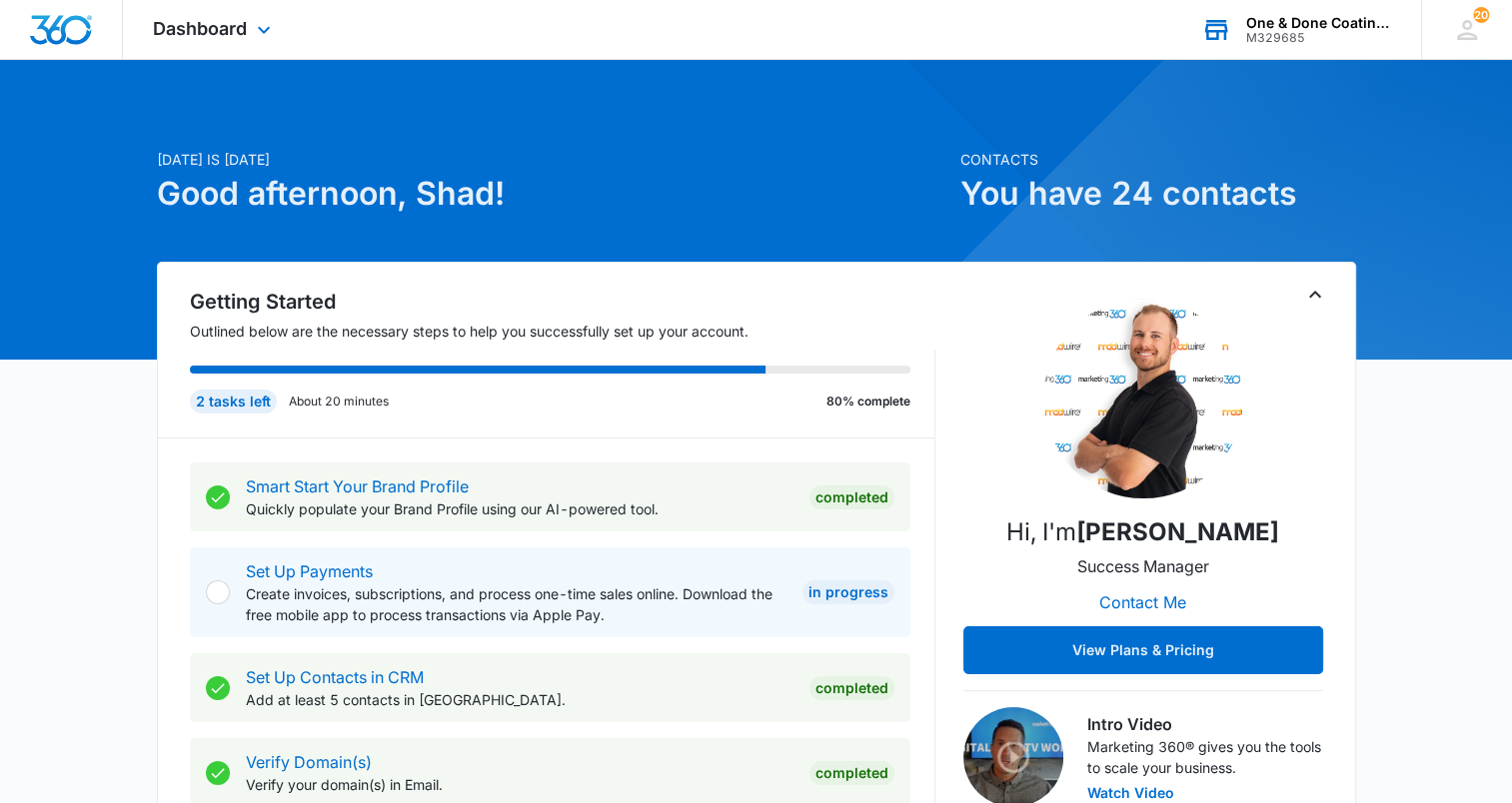 click on "One & Done Coatings" at bounding box center (1319, 23) 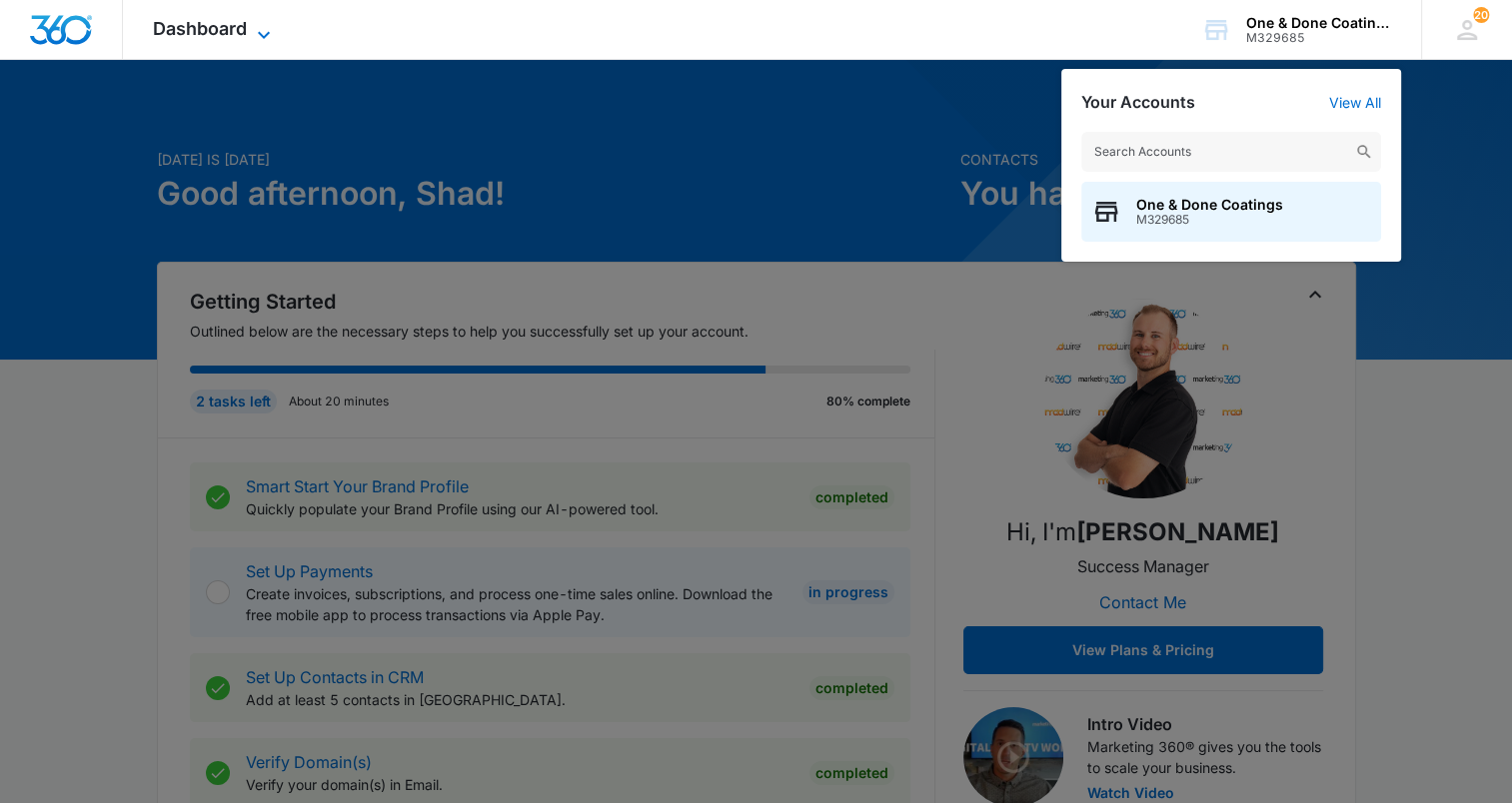 click 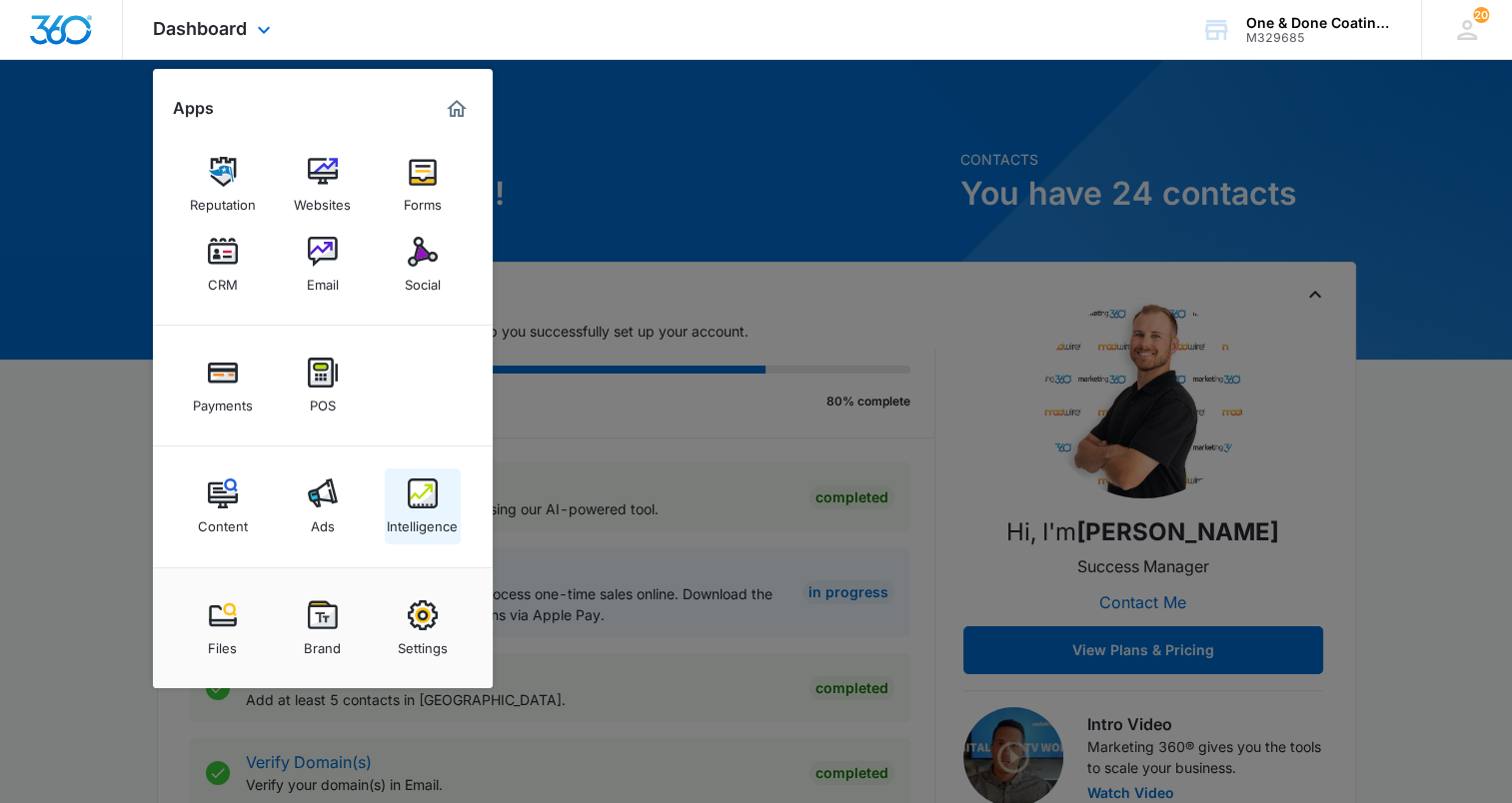 click at bounding box center [423, 493] 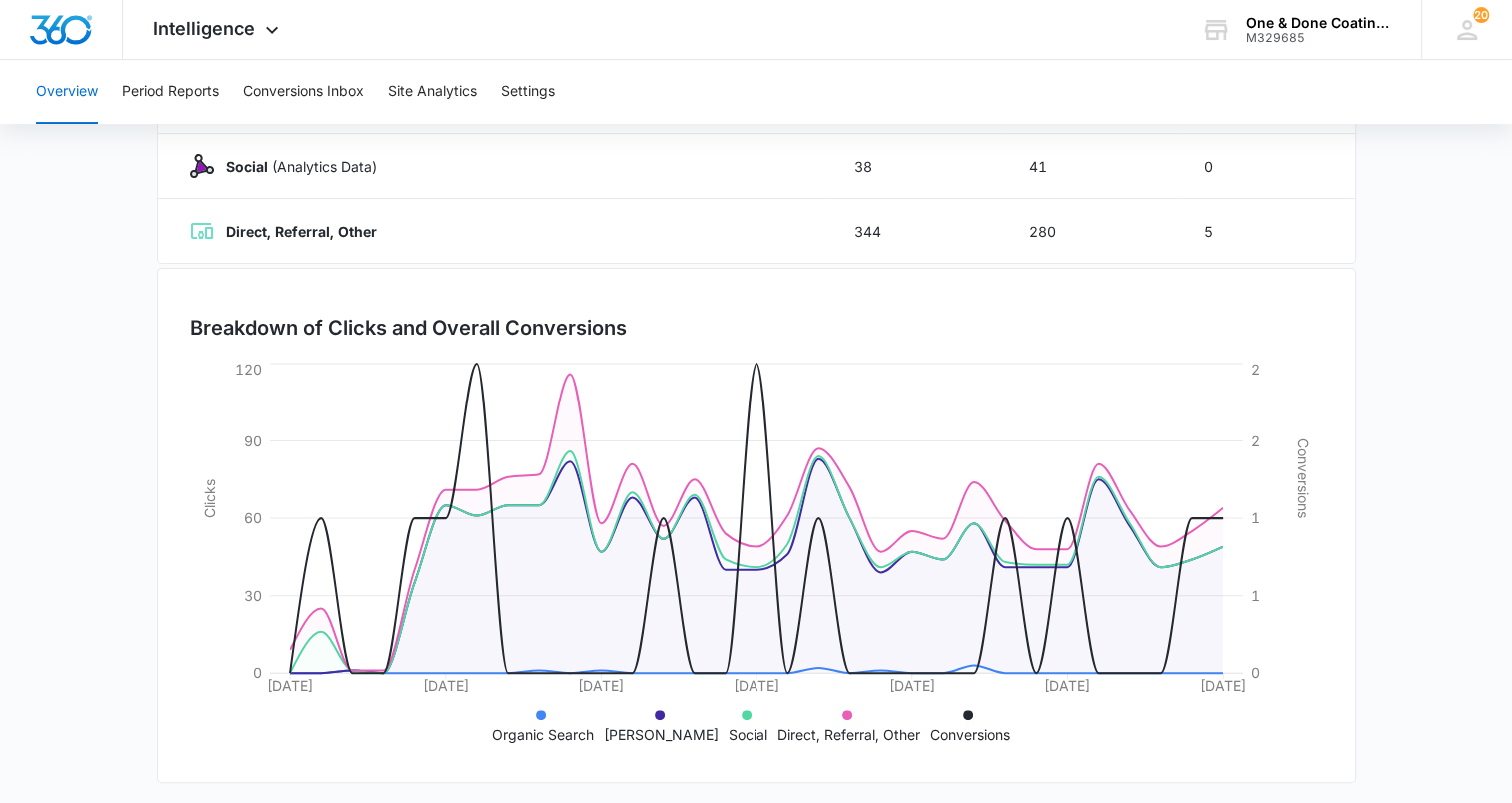 scroll, scrollTop: 431, scrollLeft: 0, axis: vertical 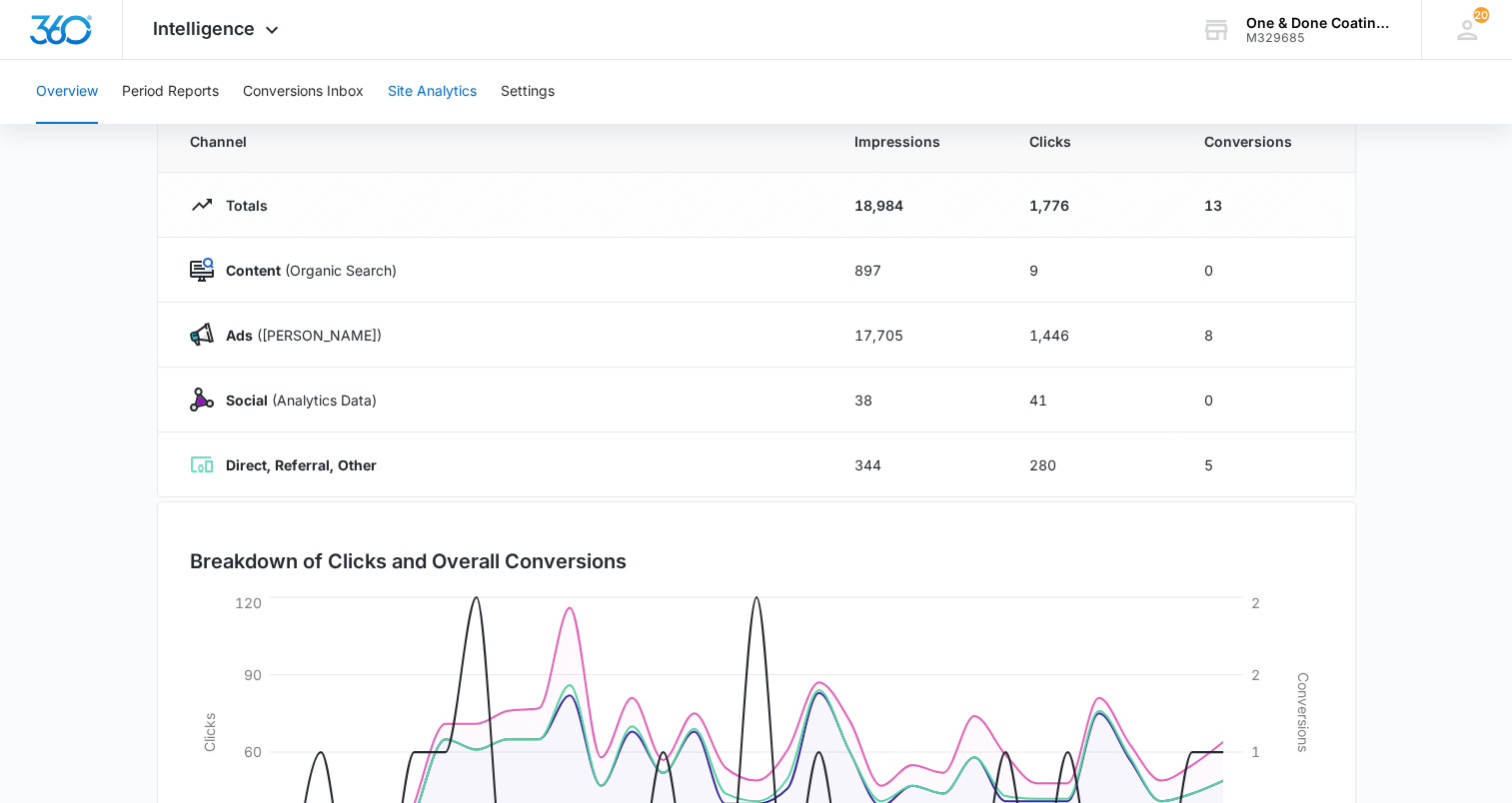 click on "Site Analytics" at bounding box center (432, 92) 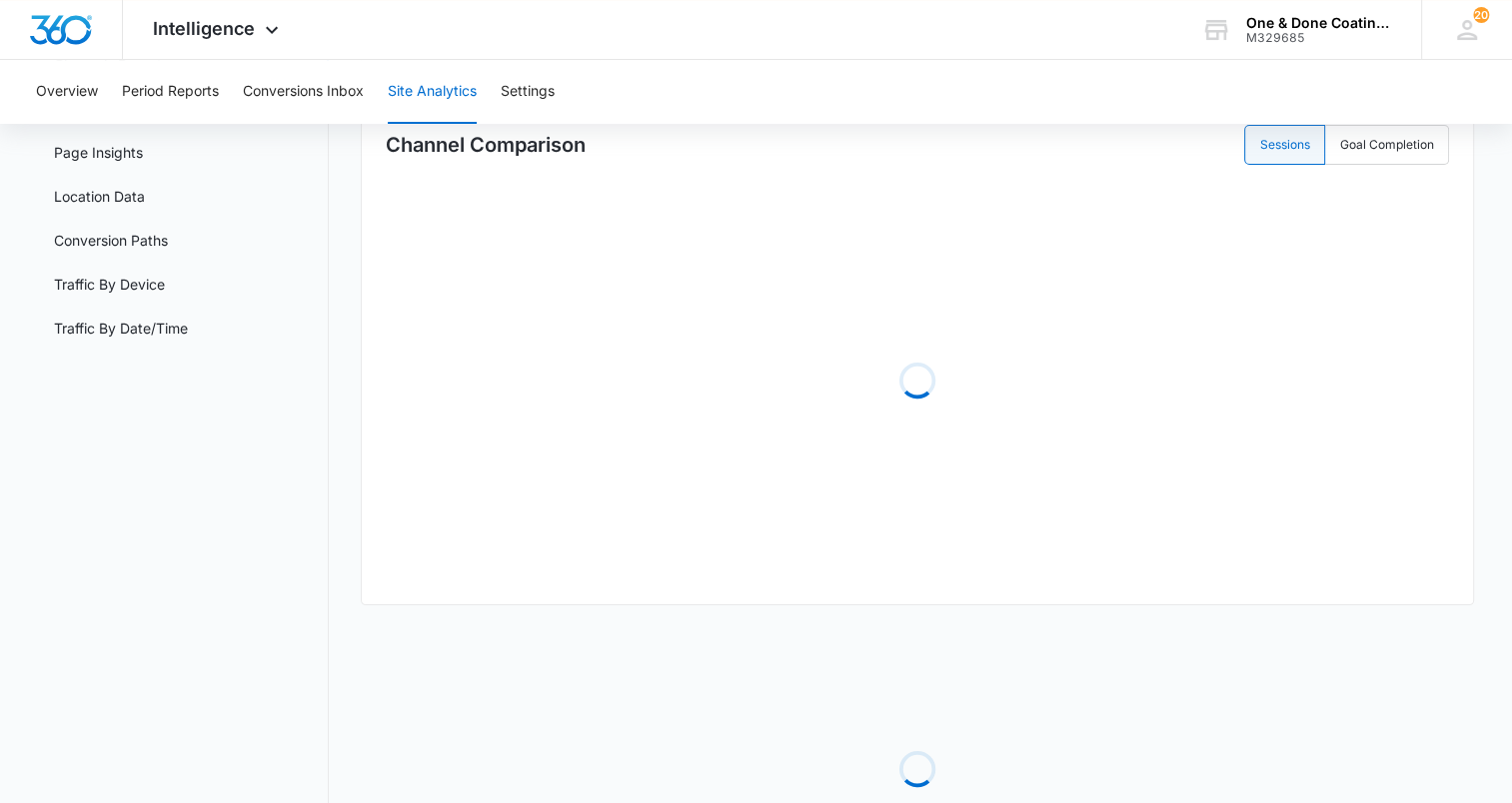 scroll, scrollTop: 0, scrollLeft: 0, axis: both 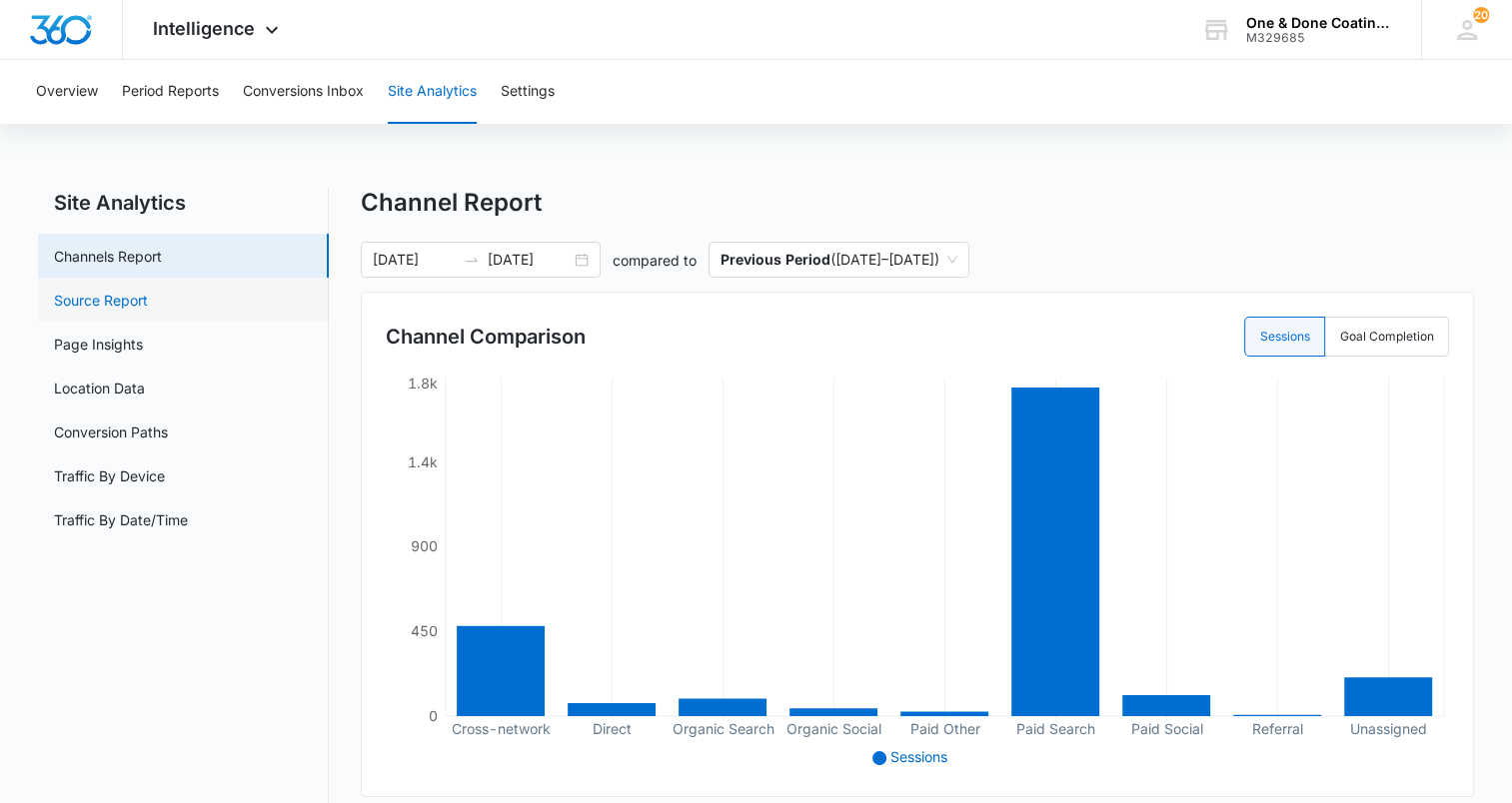 click on "Source Report" at bounding box center [101, 300] 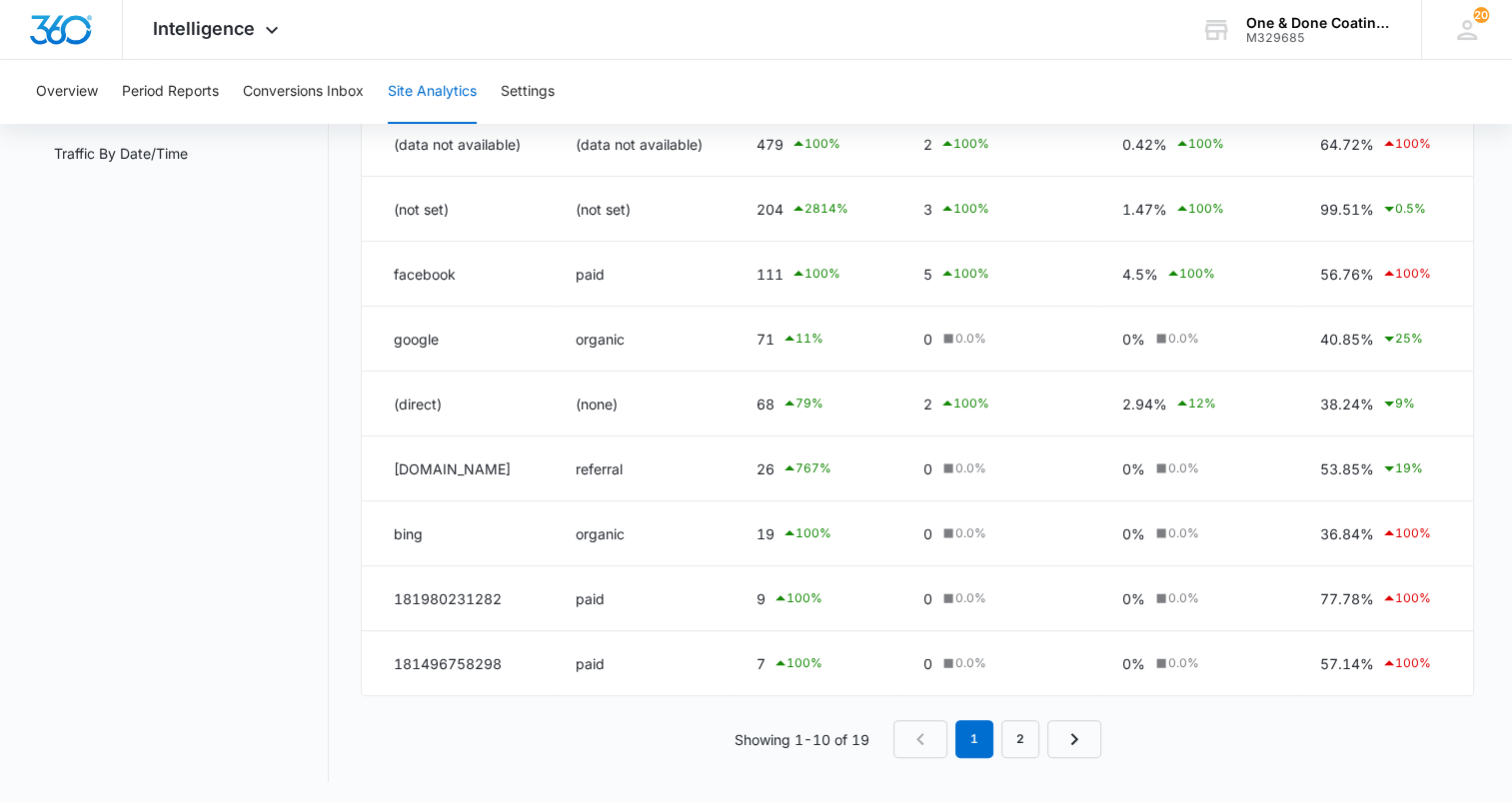 scroll, scrollTop: 0, scrollLeft: 0, axis: both 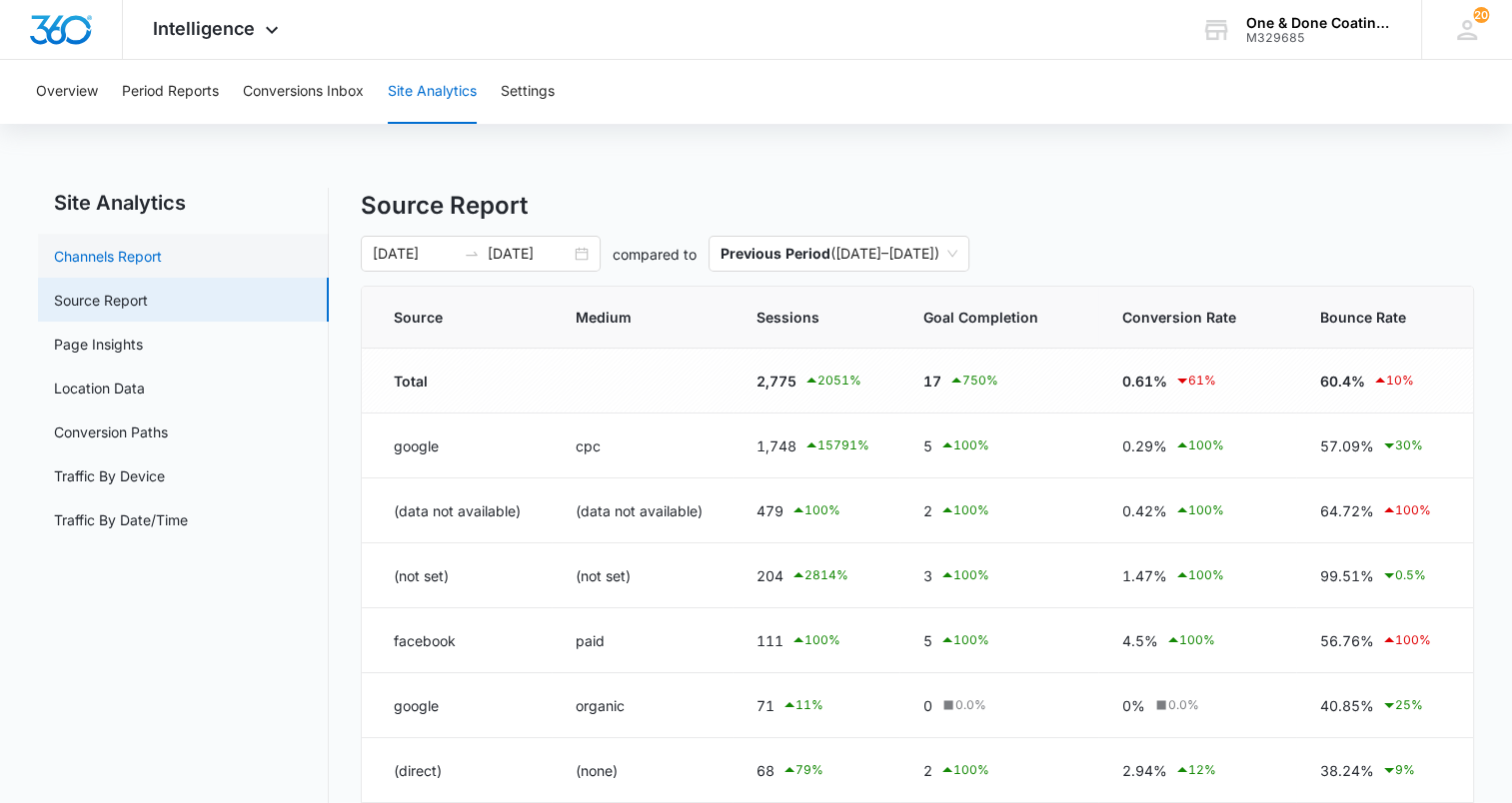 click on "Channels Report" at bounding box center (108, 256) 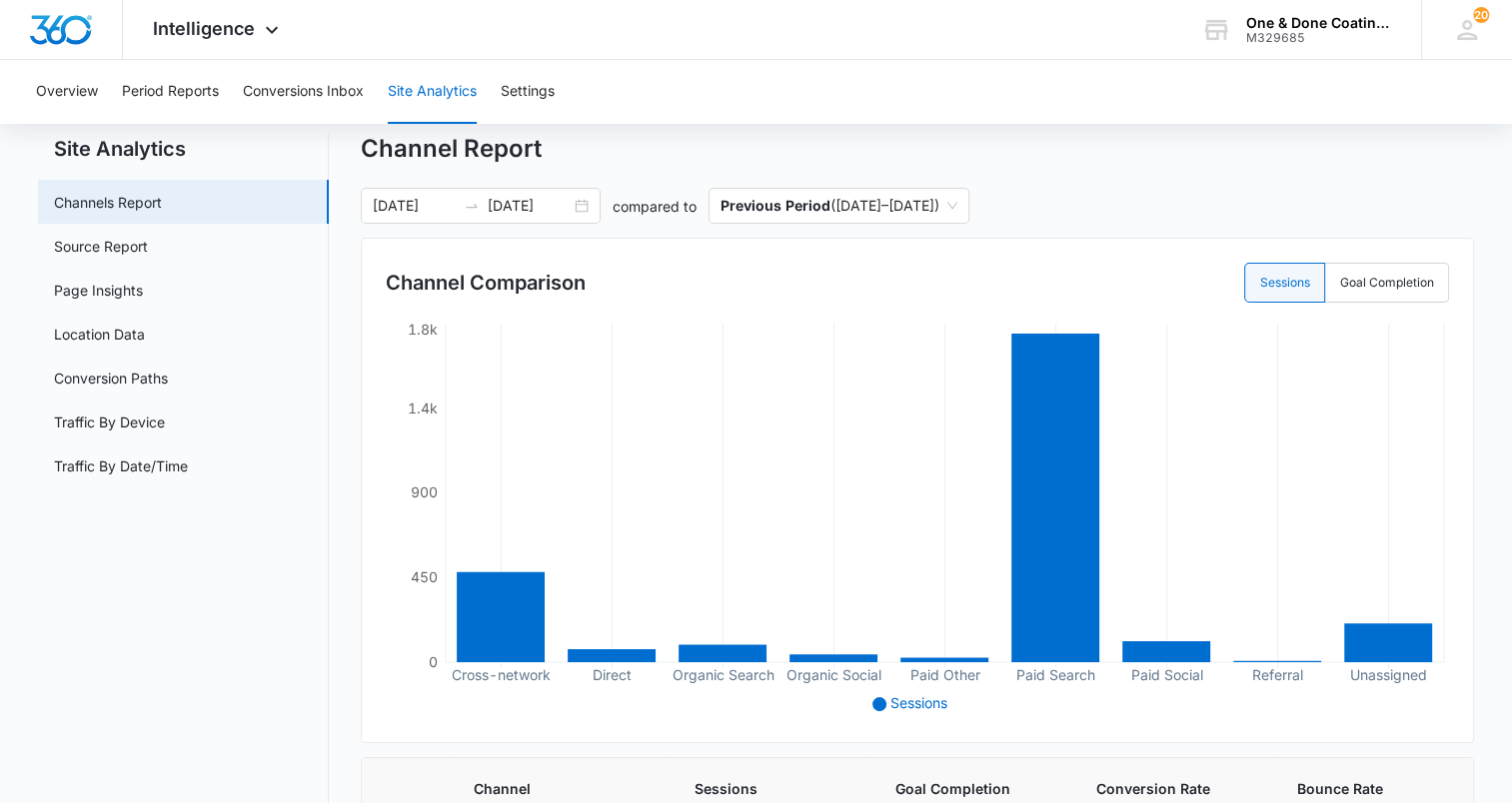 scroll, scrollTop: 57, scrollLeft: 0, axis: vertical 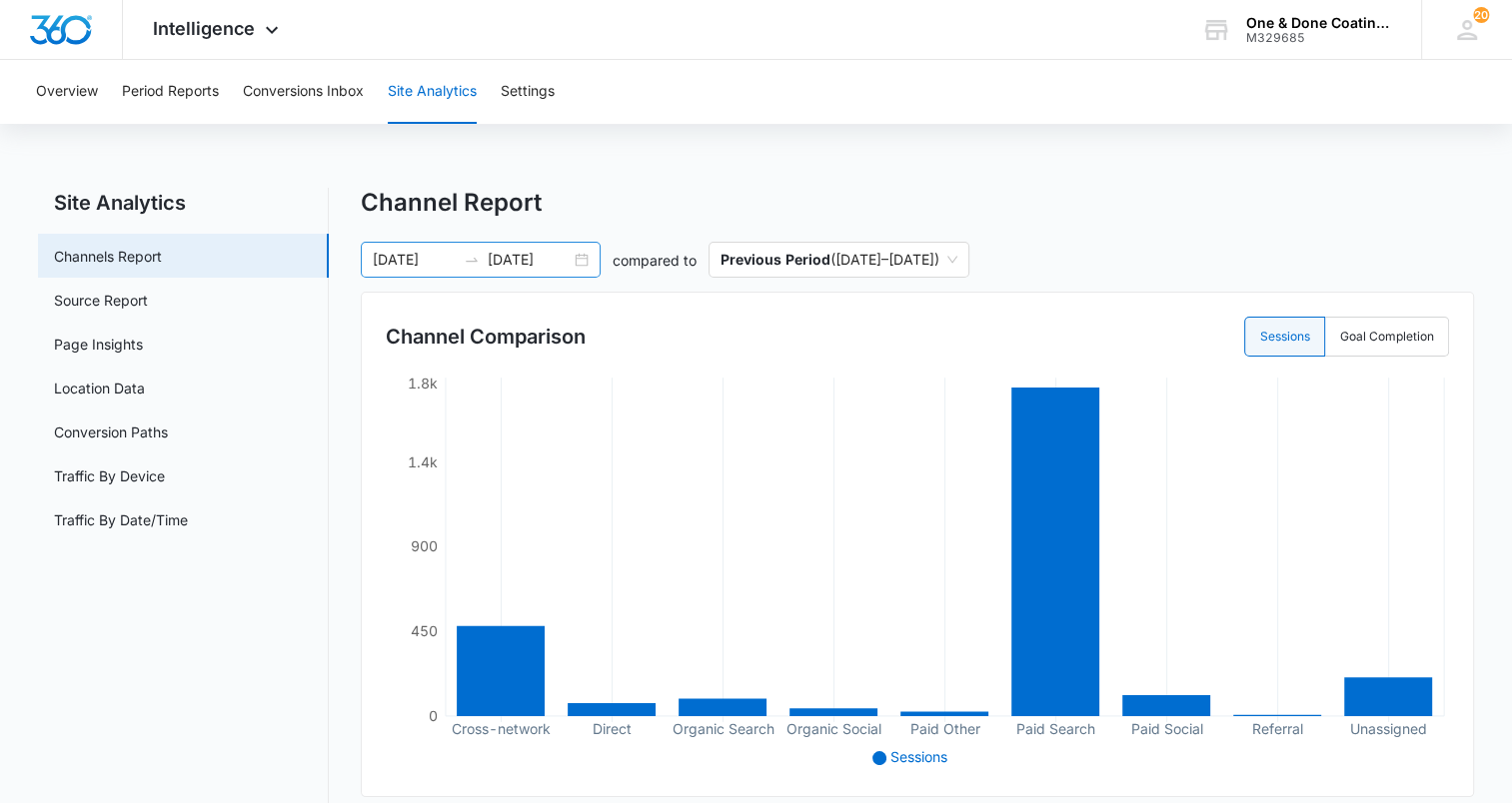 click on "07/09/2025" at bounding box center [529, 260] 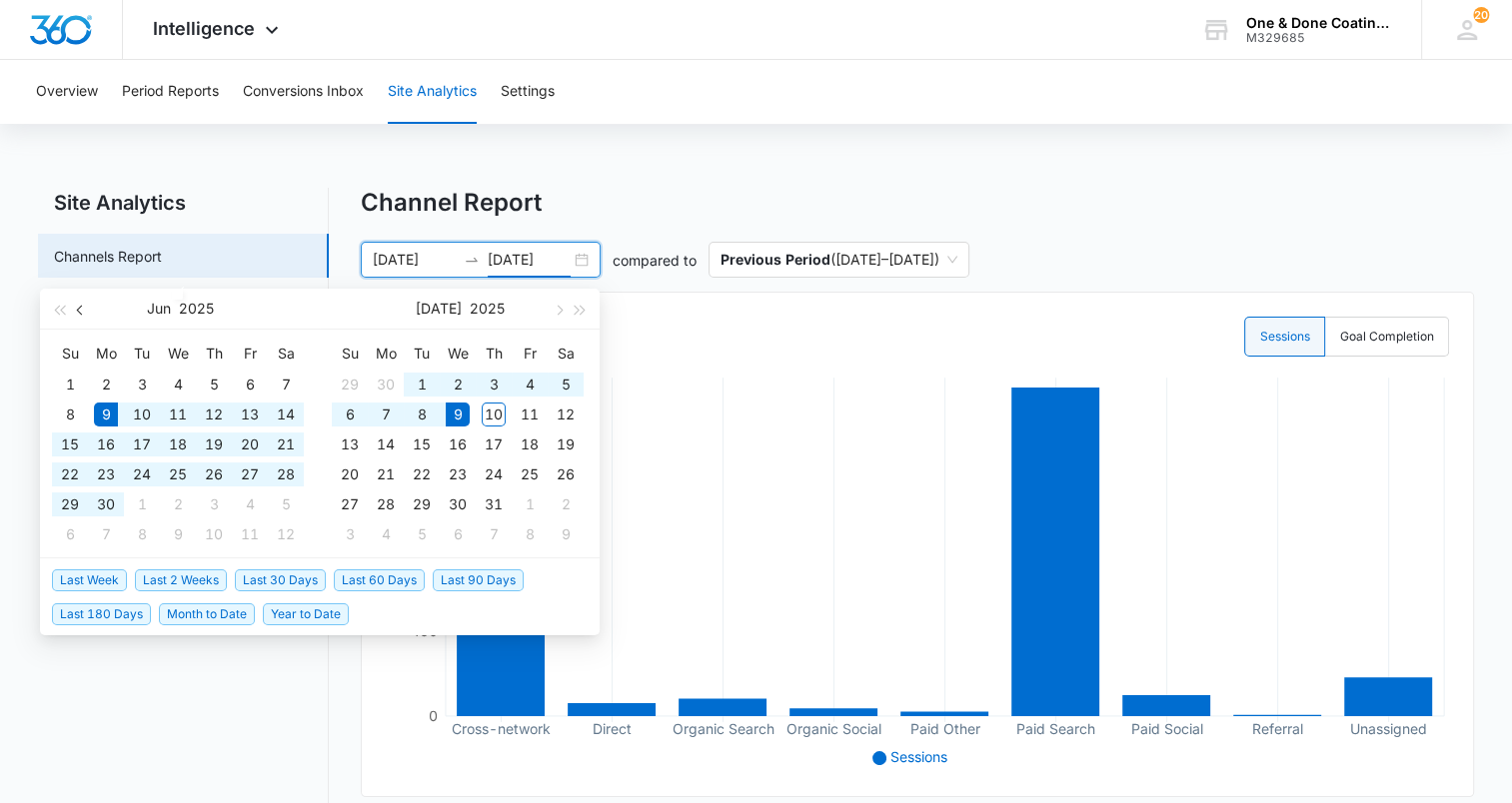 click at bounding box center (82, 310) 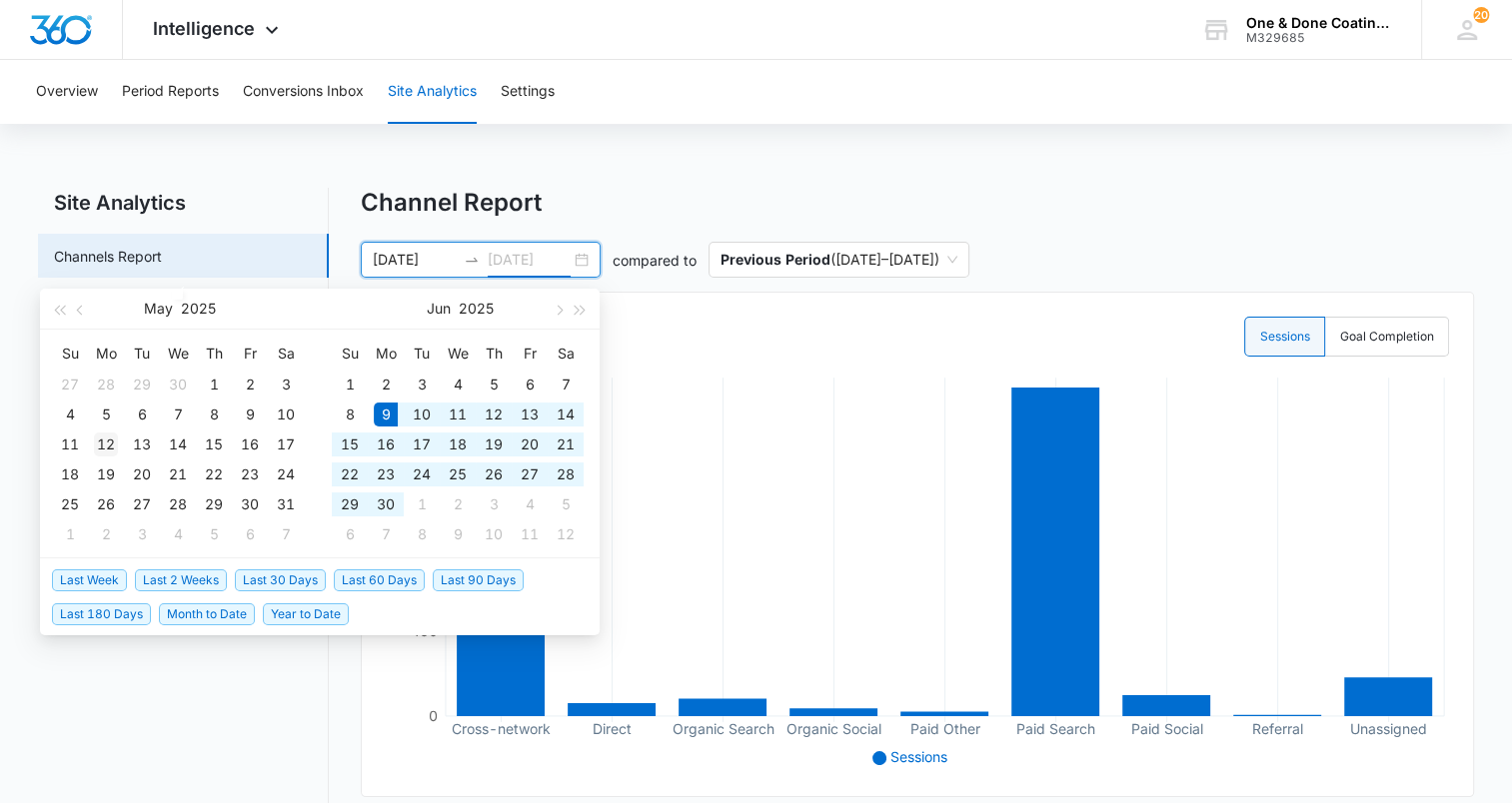 type on "05/12/2025" 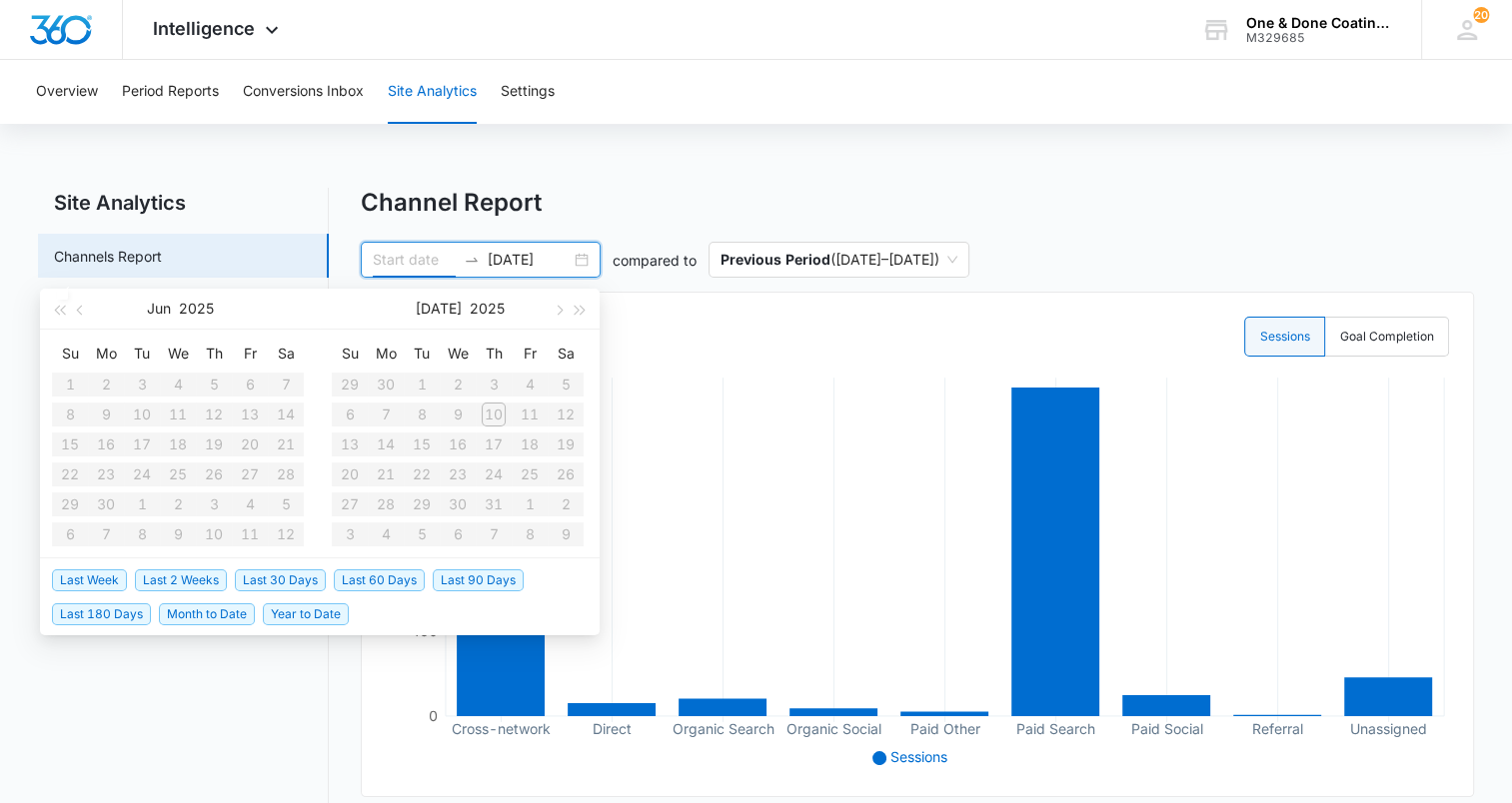 click on "Su Mo Tu We Th Fr Sa 29 30 1 2 3 4 5 6 7 8 9 10 11 12 13 14 15 16 17 18 19 20 21 22 23 24 25 26 27 28 29 30 31 1 2 3 4 5 6 7 8 9" at bounding box center [458, 443] 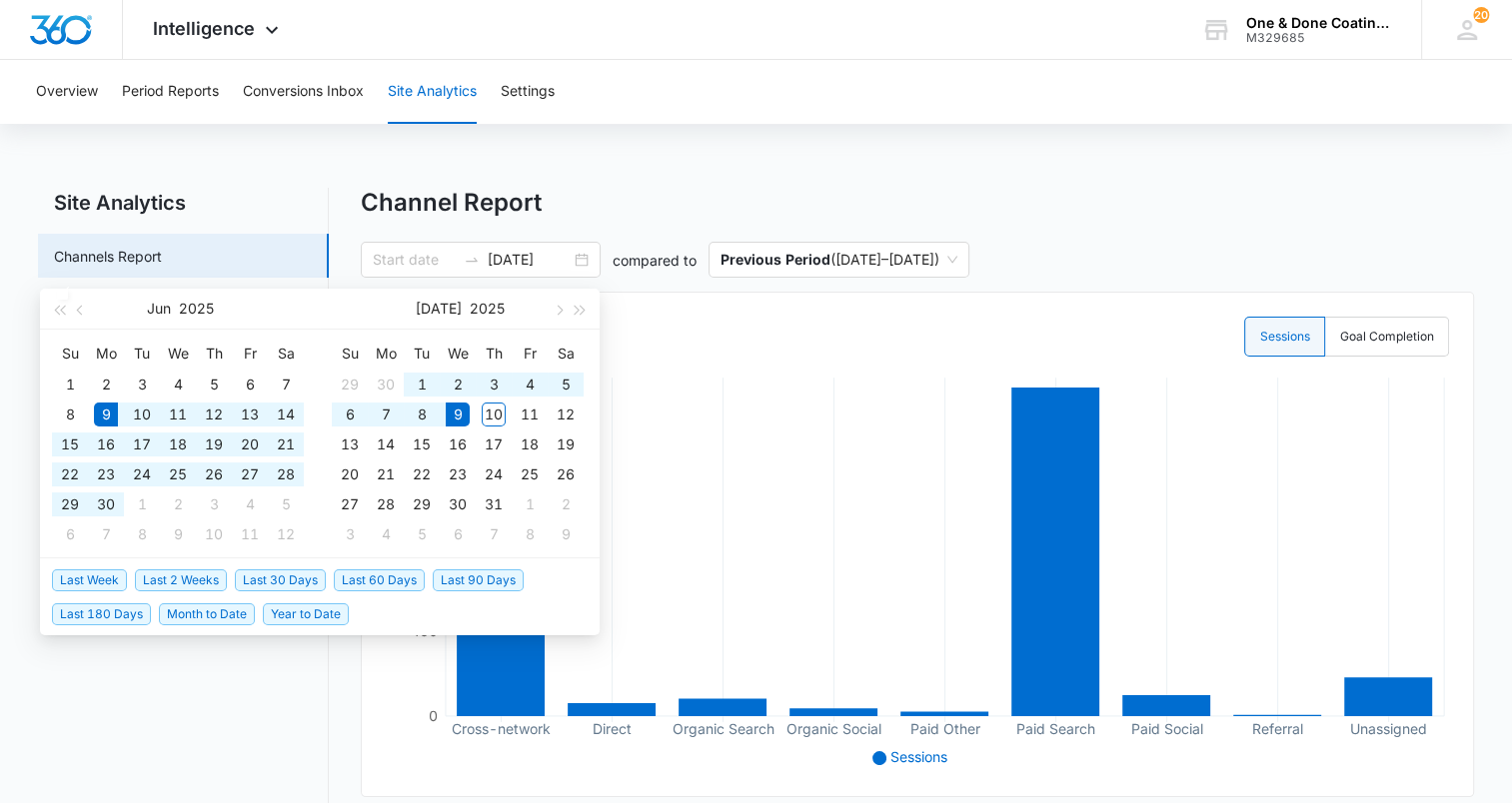 type on "06/09/2025" 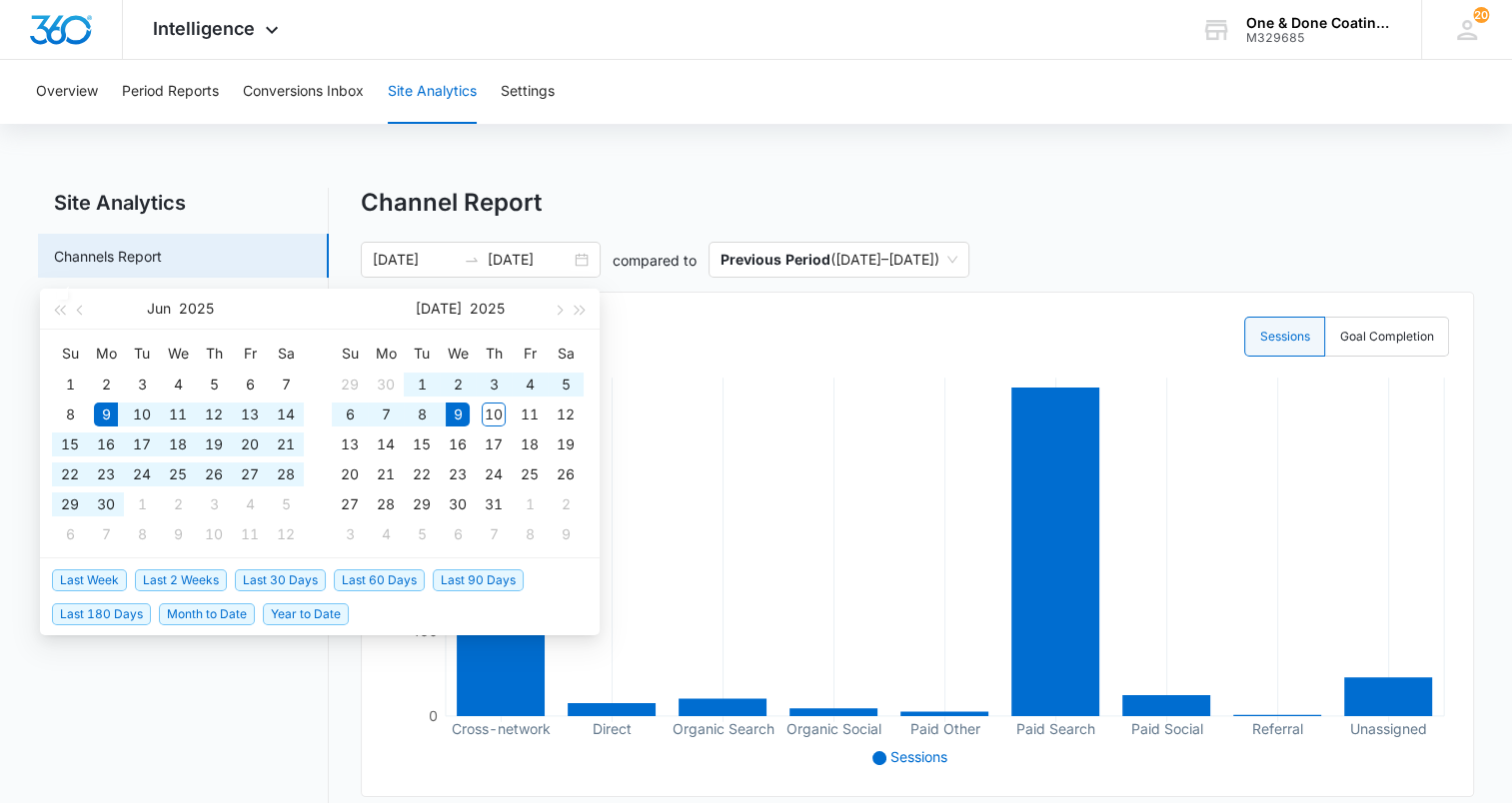 click on "Overview Period Reports Conversions Inbox Site Analytics Settings" at bounding box center [756, 92] 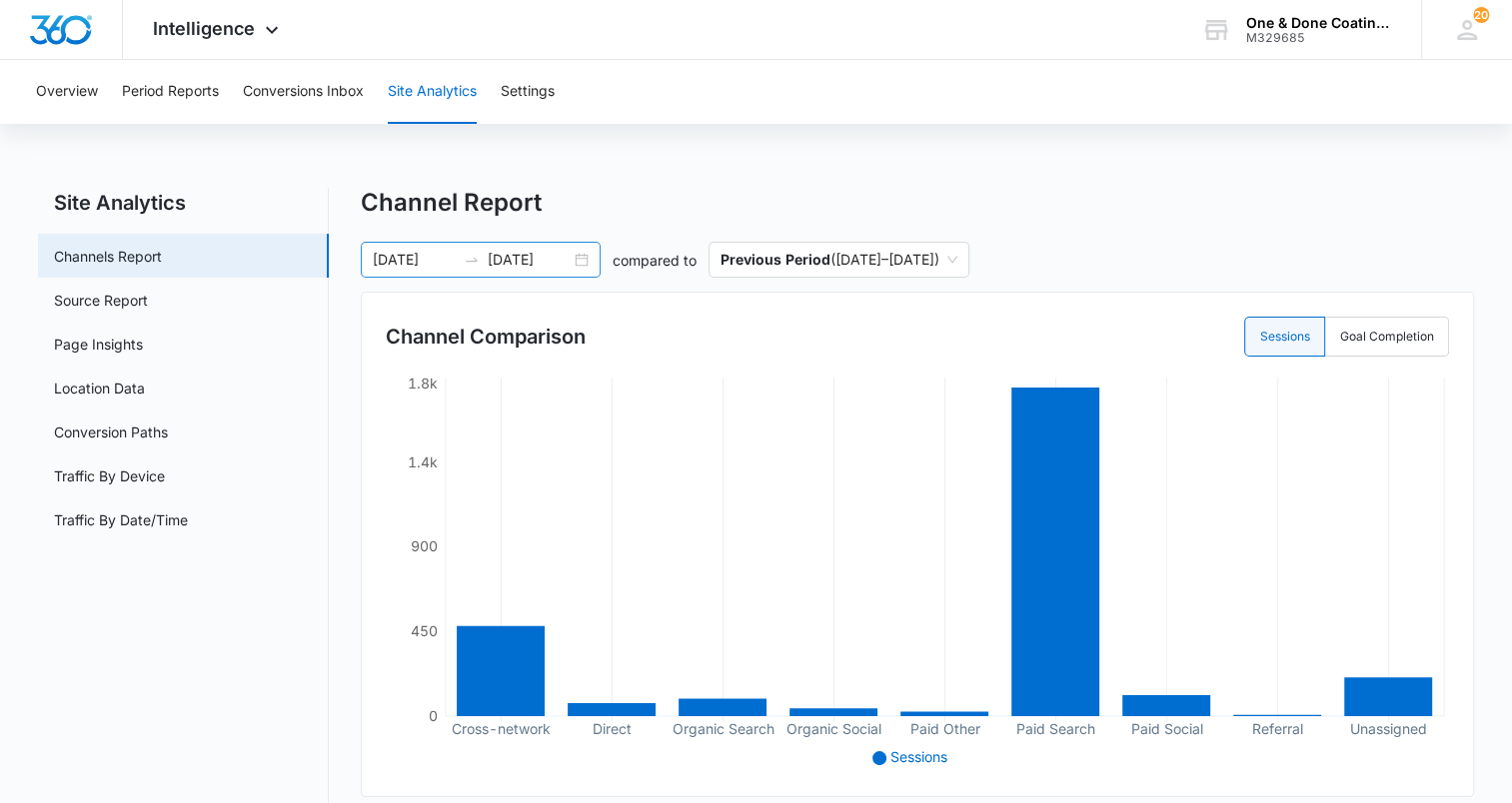 click on "06/09/2025 07/09/2025" at bounding box center (481, 260) 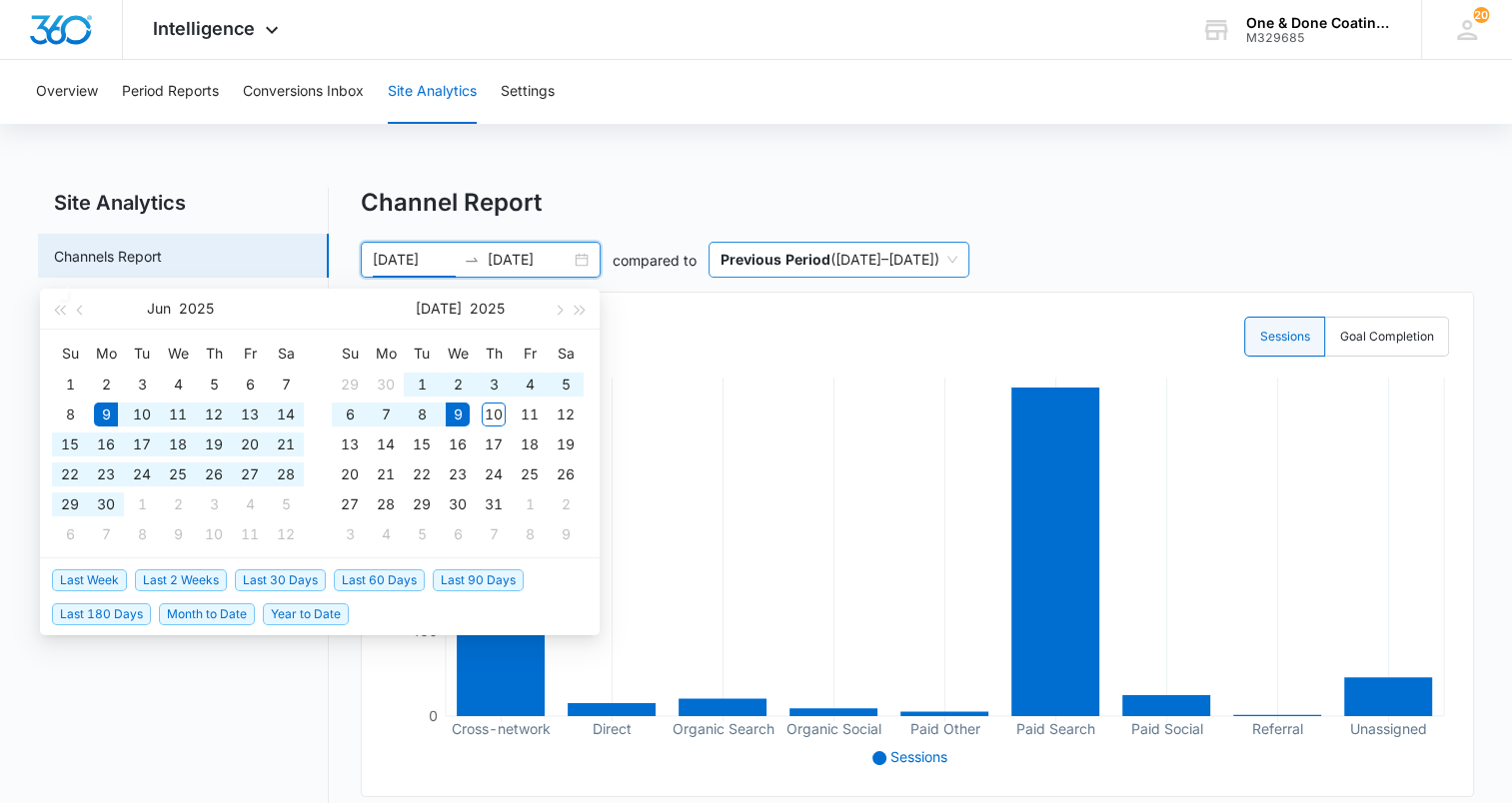 click on "Previous Period" at bounding box center (775, 259) 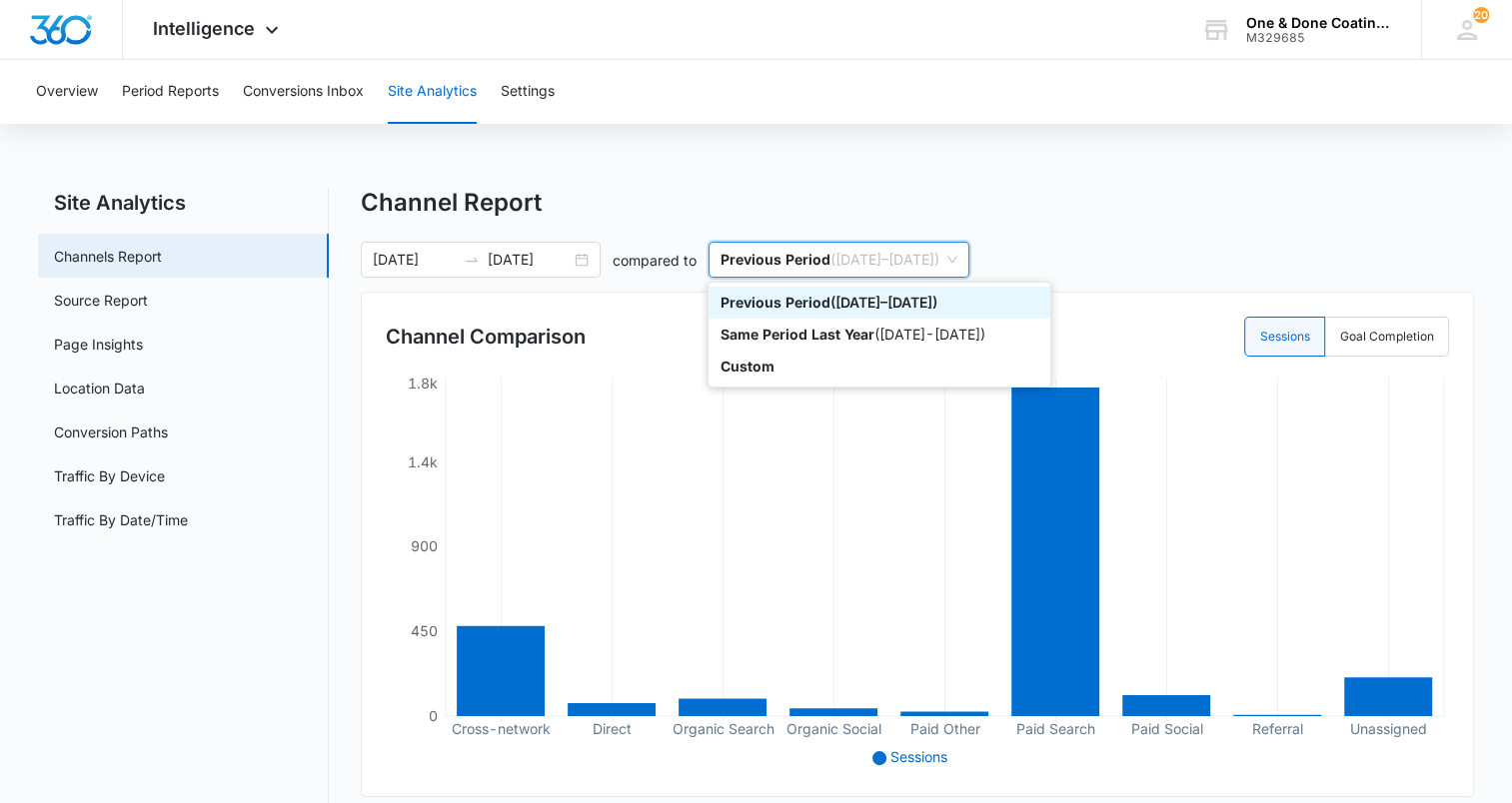 click on "Previous Period" at bounding box center (775, 302) 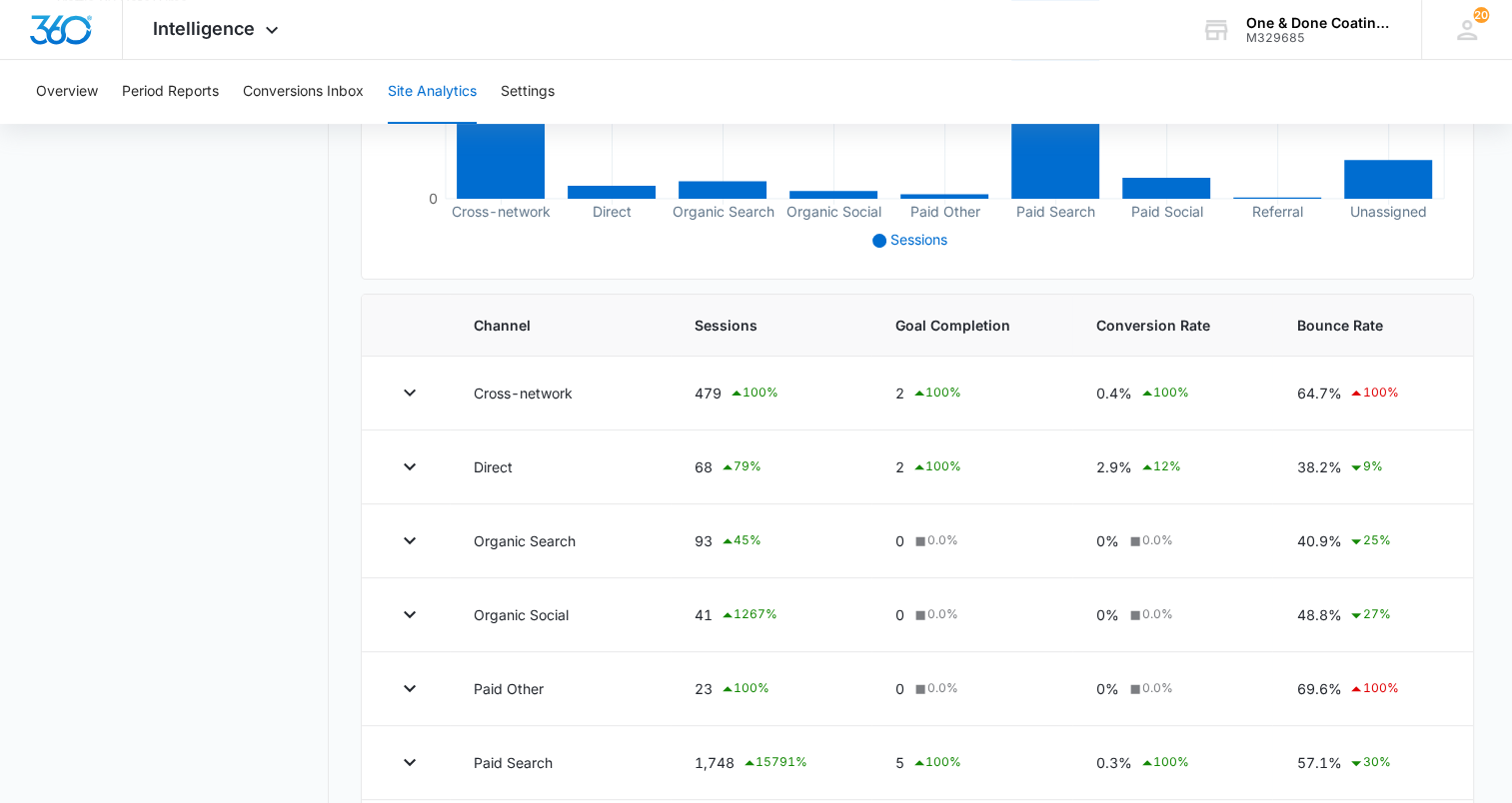 scroll, scrollTop: 0, scrollLeft: 0, axis: both 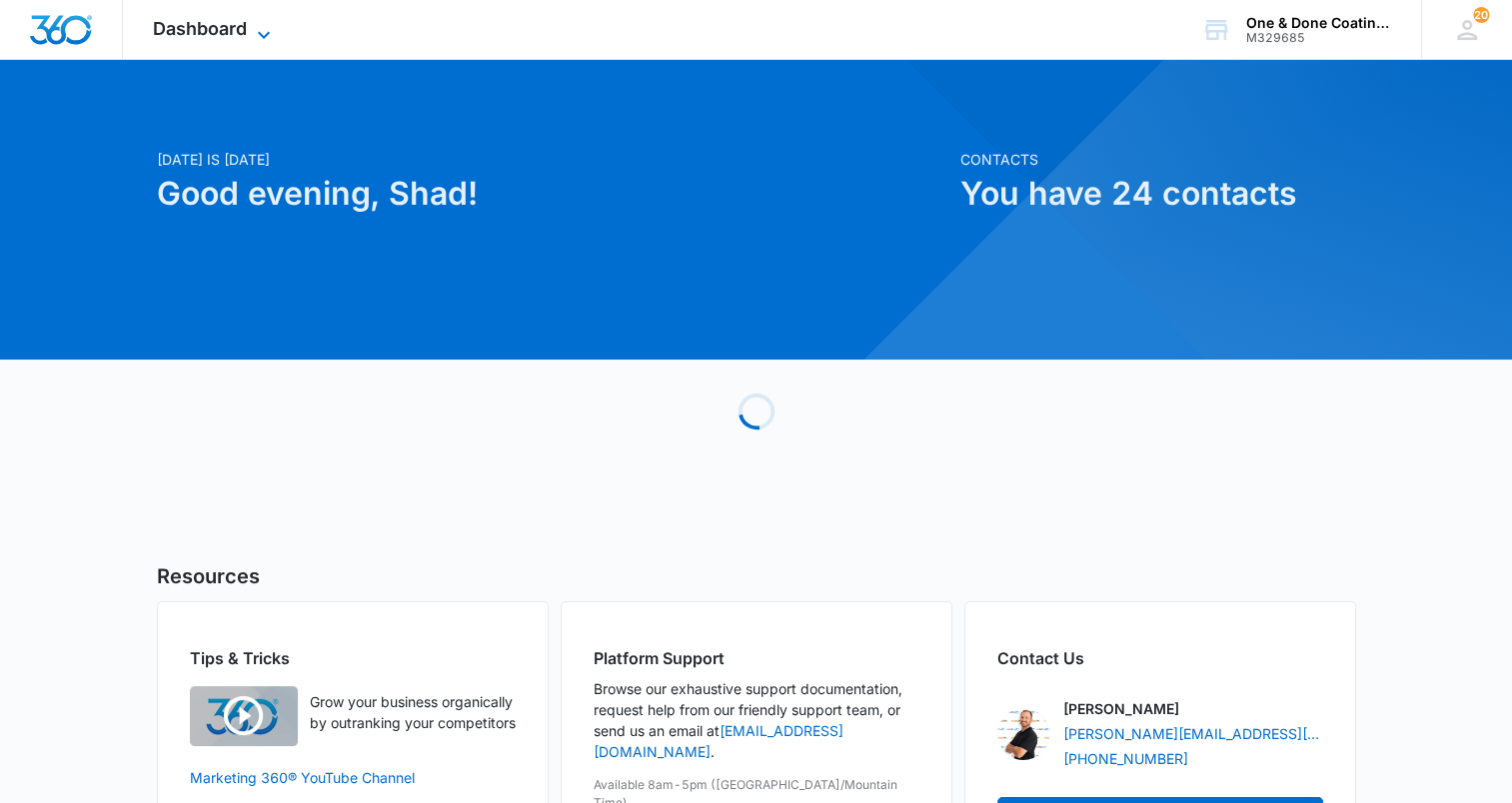click 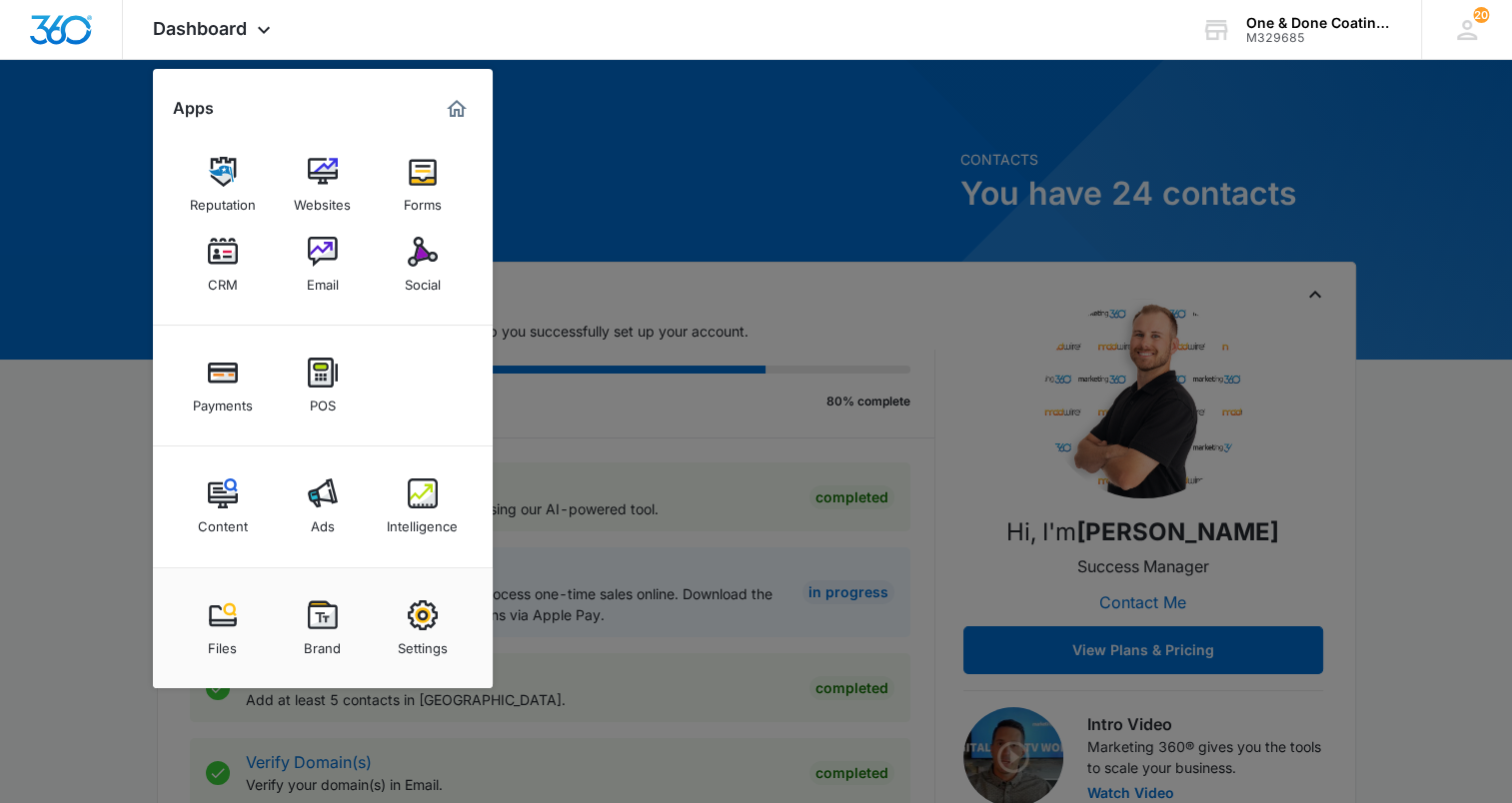 click at bounding box center (756, 402) 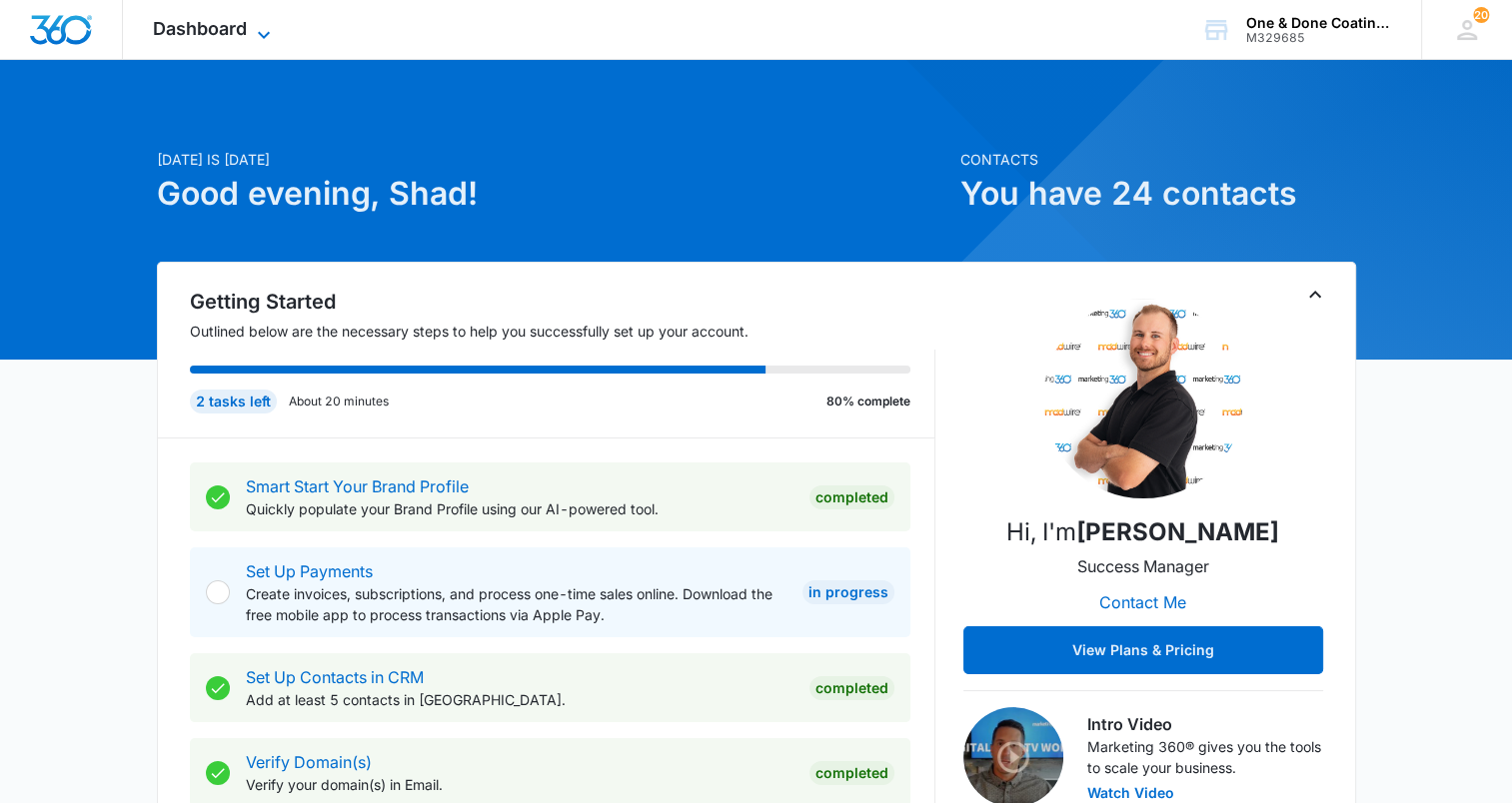 click 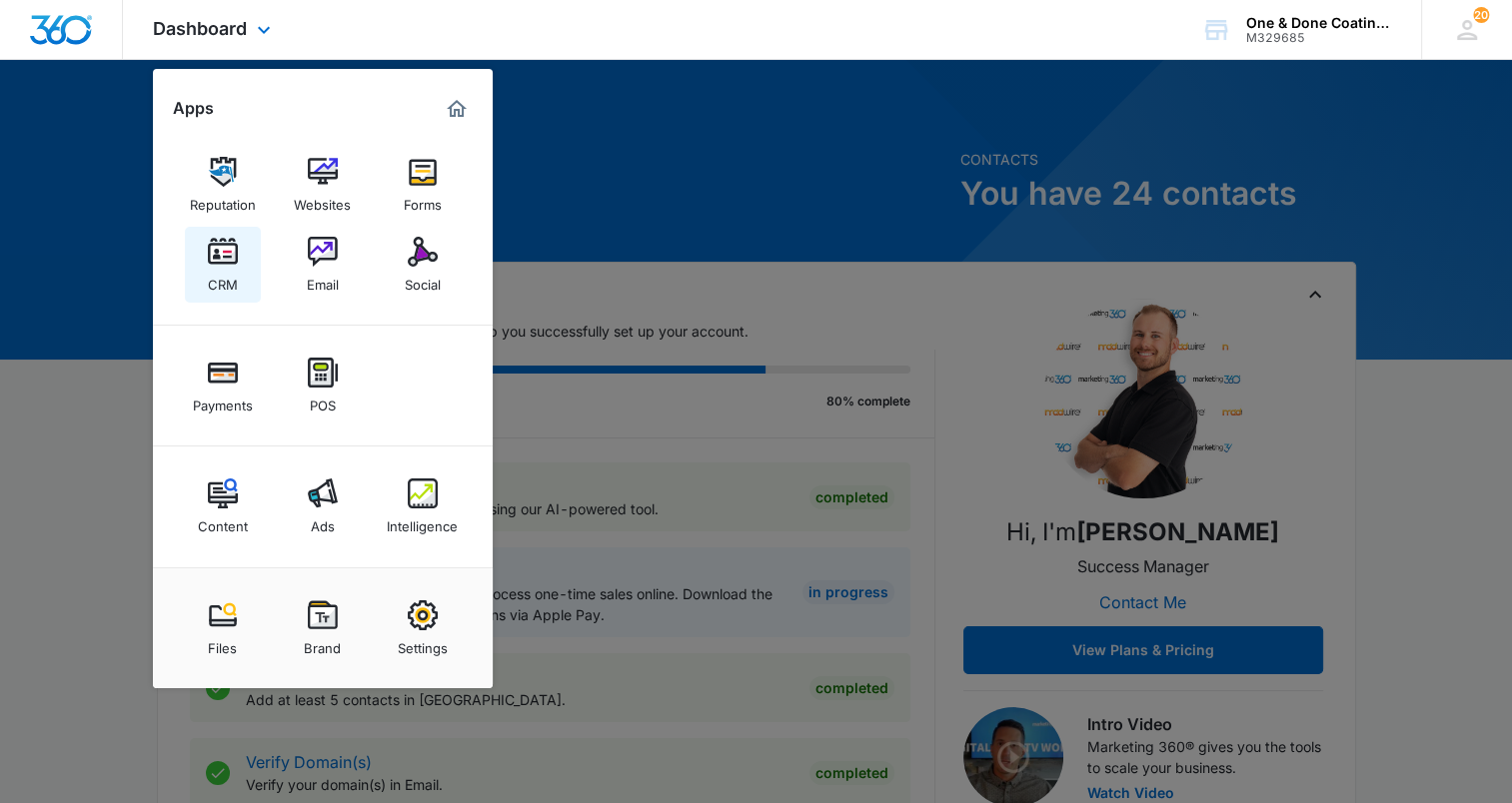 click at bounding box center (223, 252) 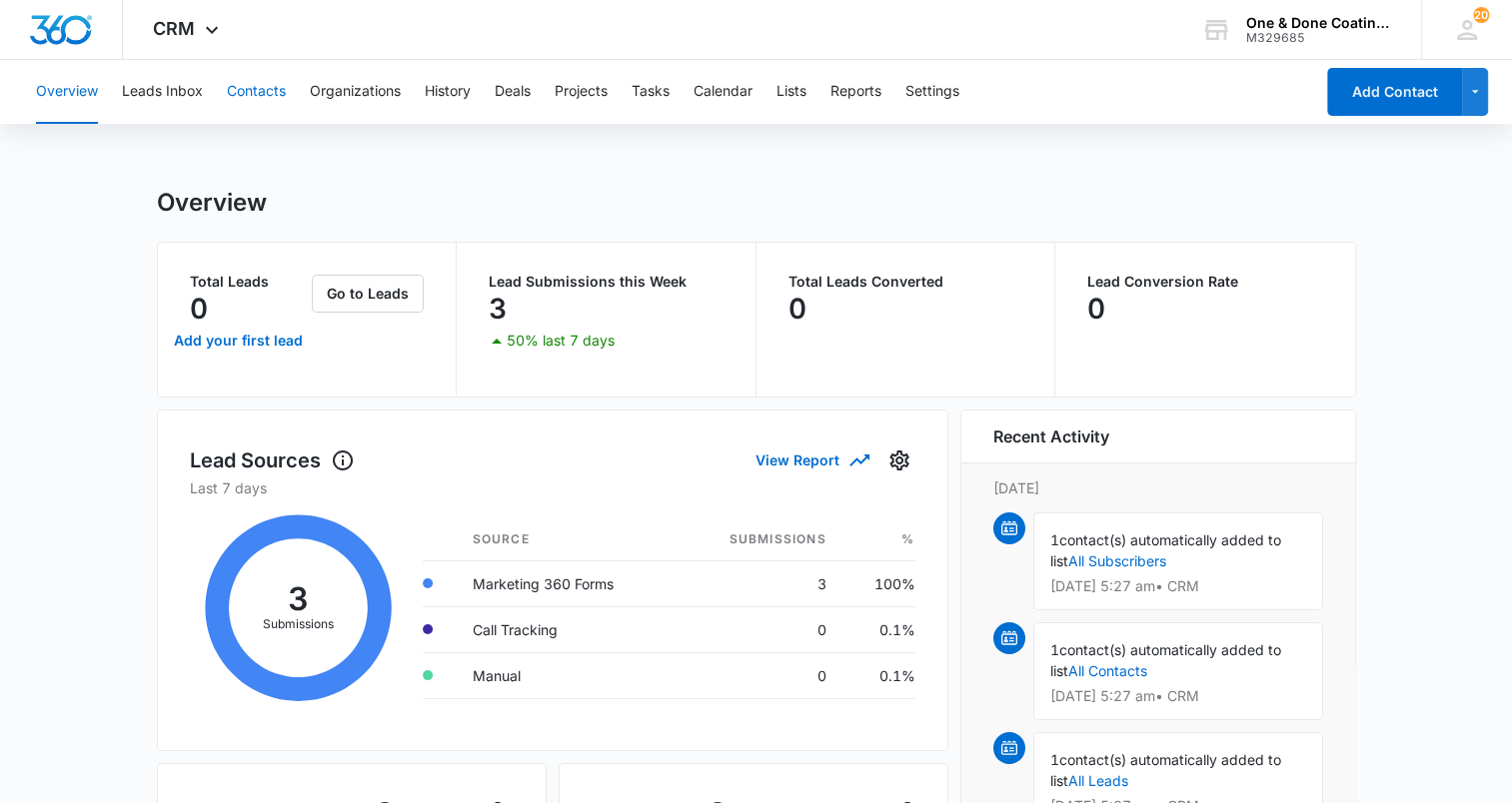 click on "Contacts" at bounding box center (256, 92) 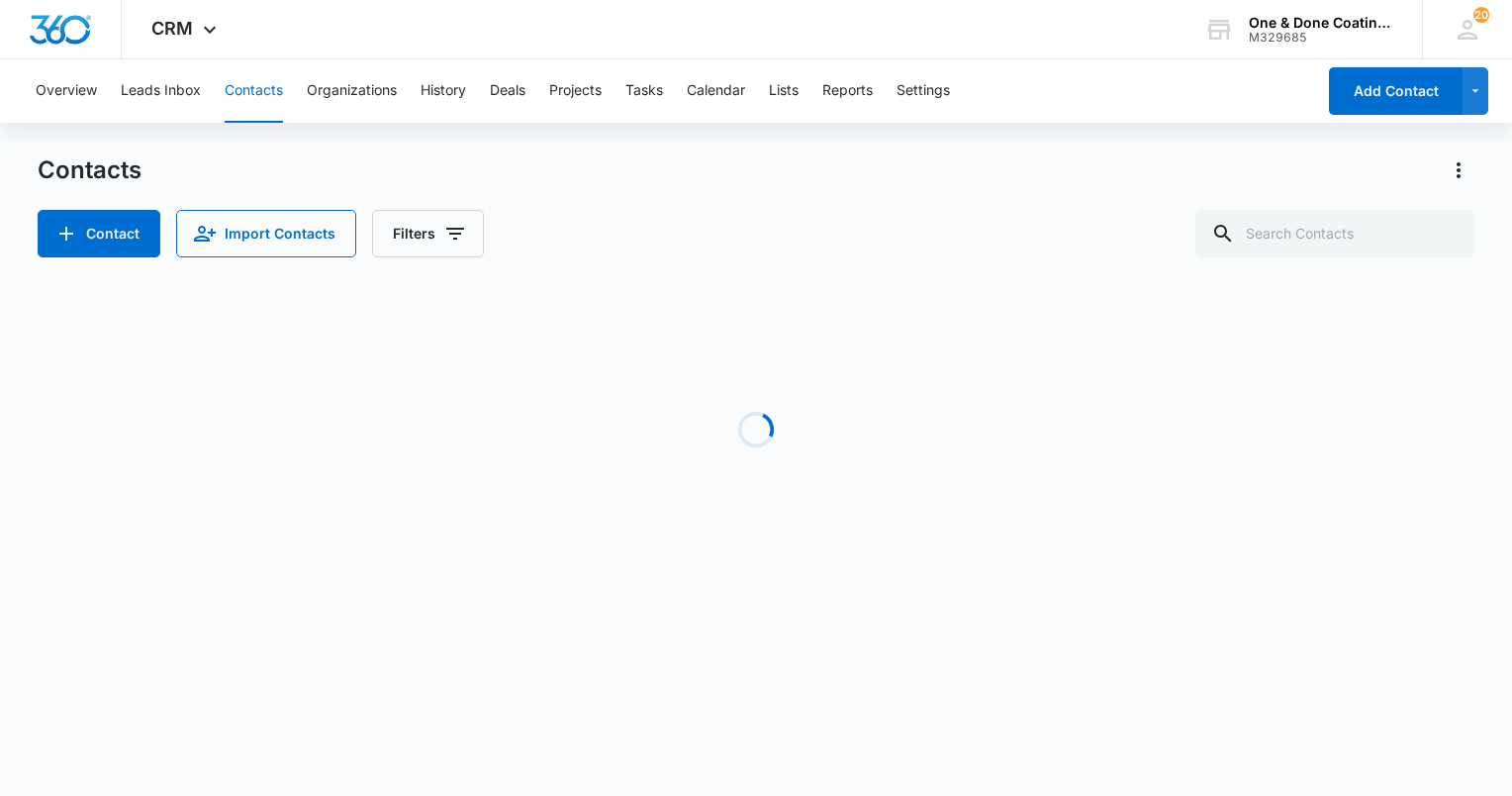 scroll, scrollTop: 0, scrollLeft: 0, axis: both 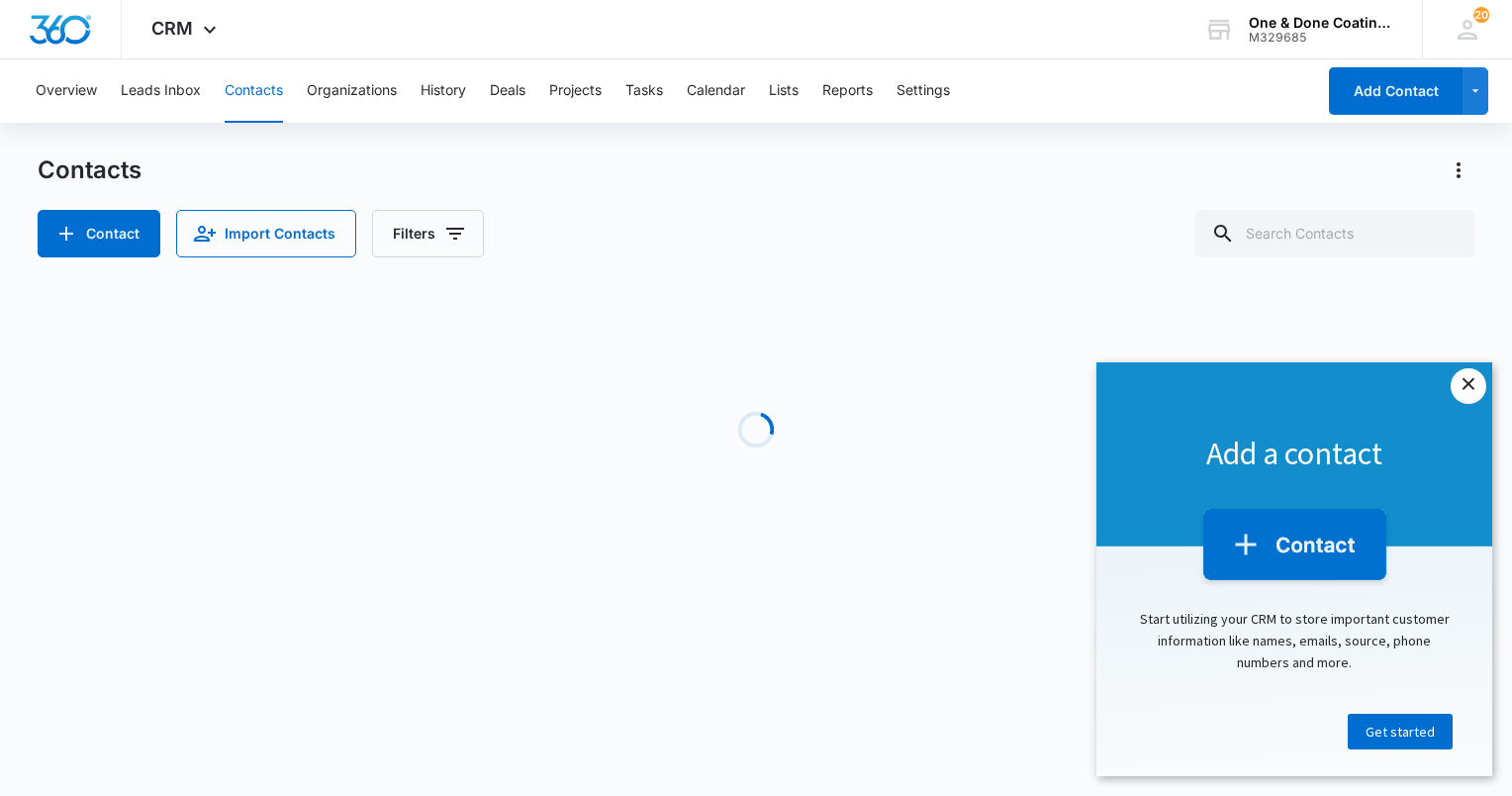 click on "×" at bounding box center [1468, 386] 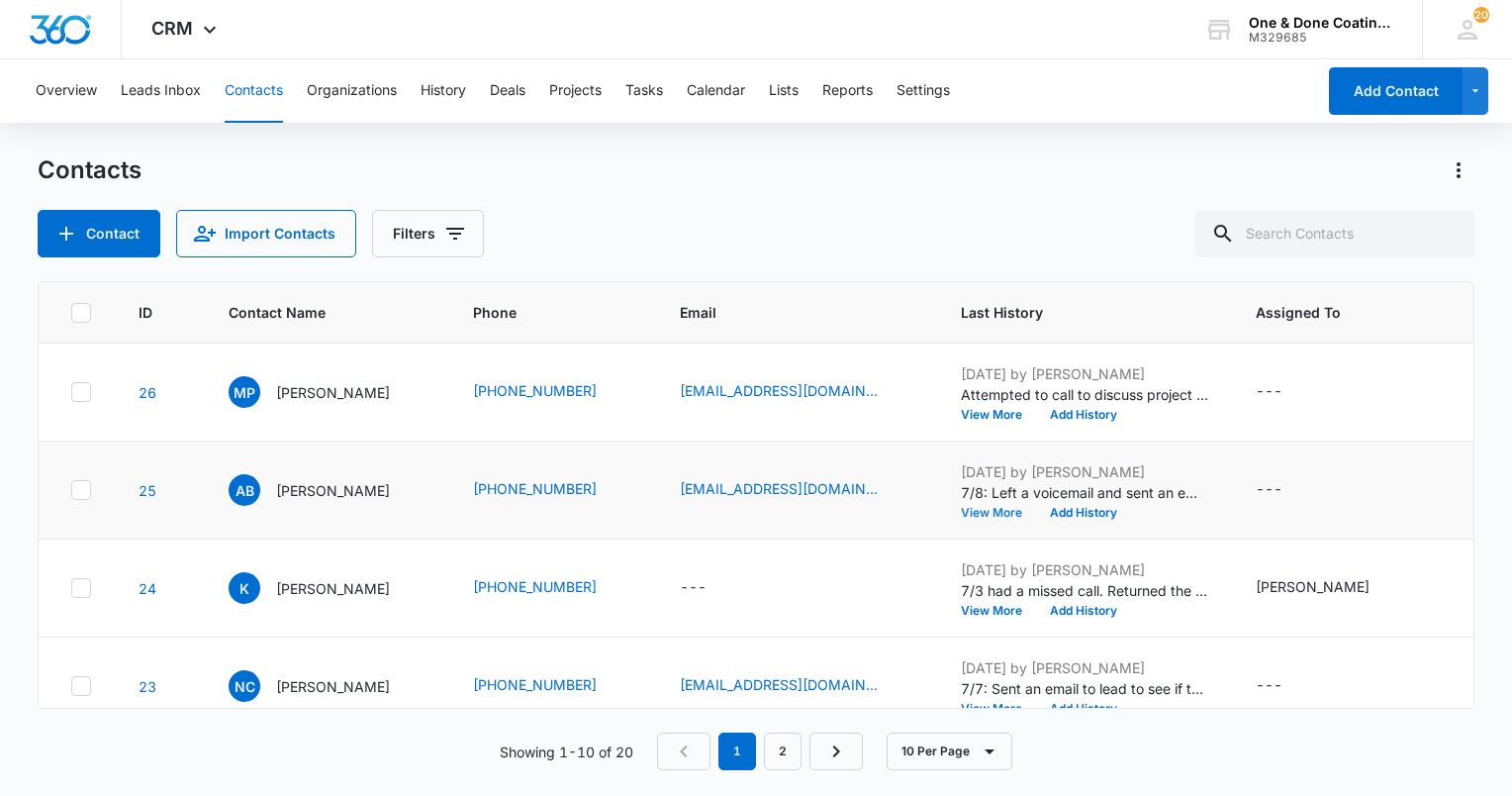click on "View More" at bounding box center (998, 513) 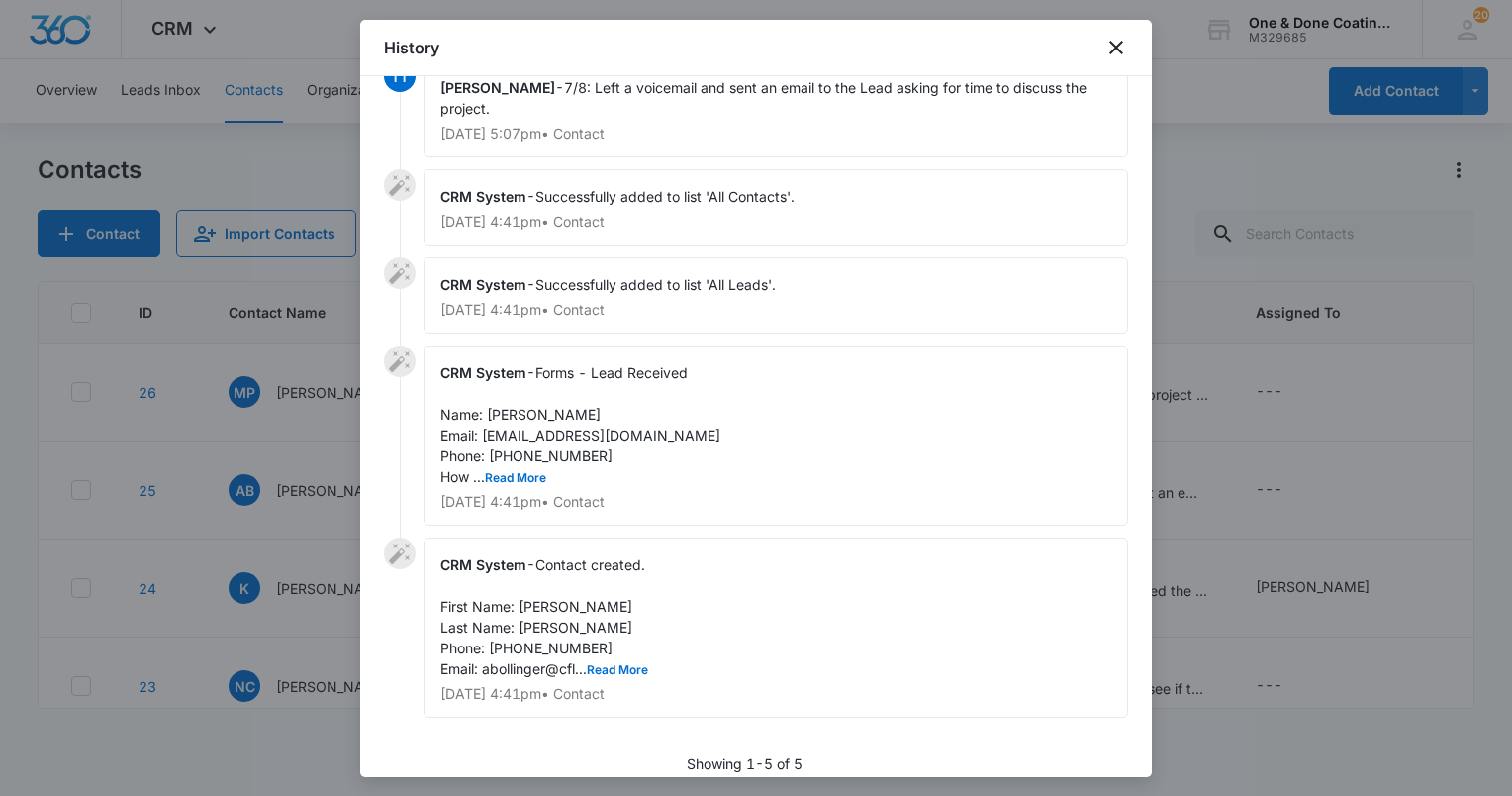 scroll, scrollTop: 0, scrollLeft: 0, axis: both 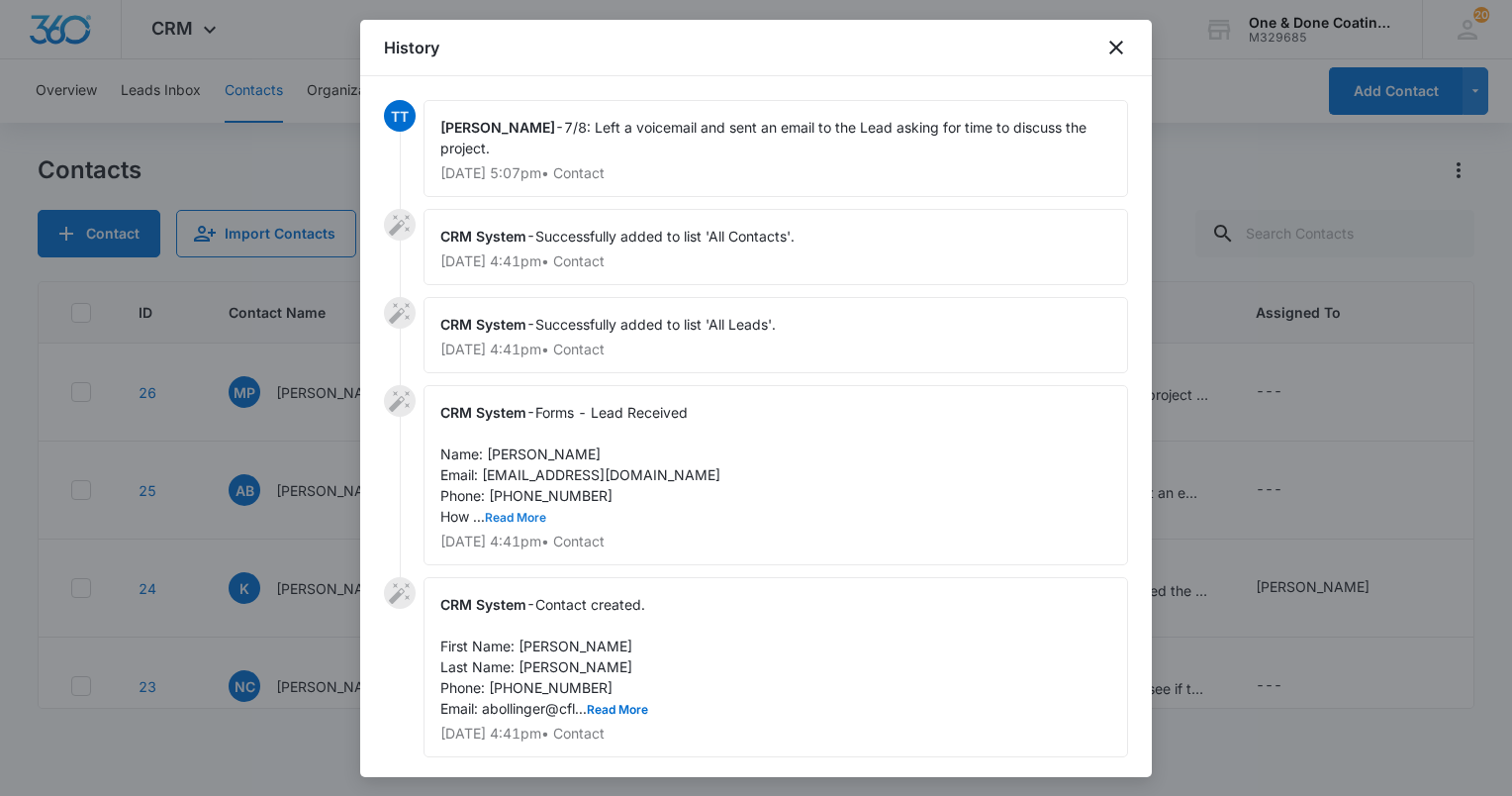 click on "Read More" at bounding box center [516, 518] 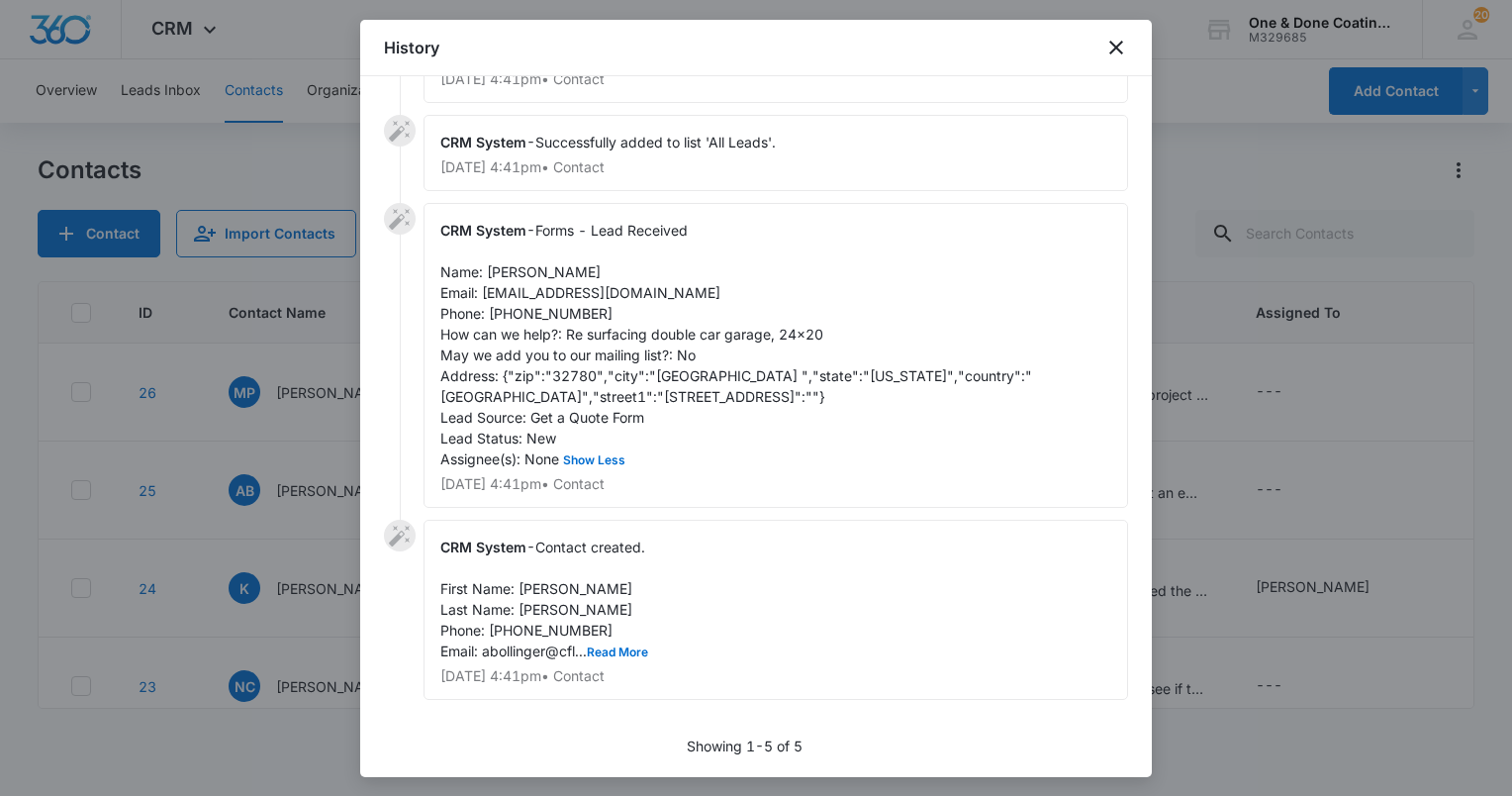 scroll, scrollTop: 0, scrollLeft: 0, axis: both 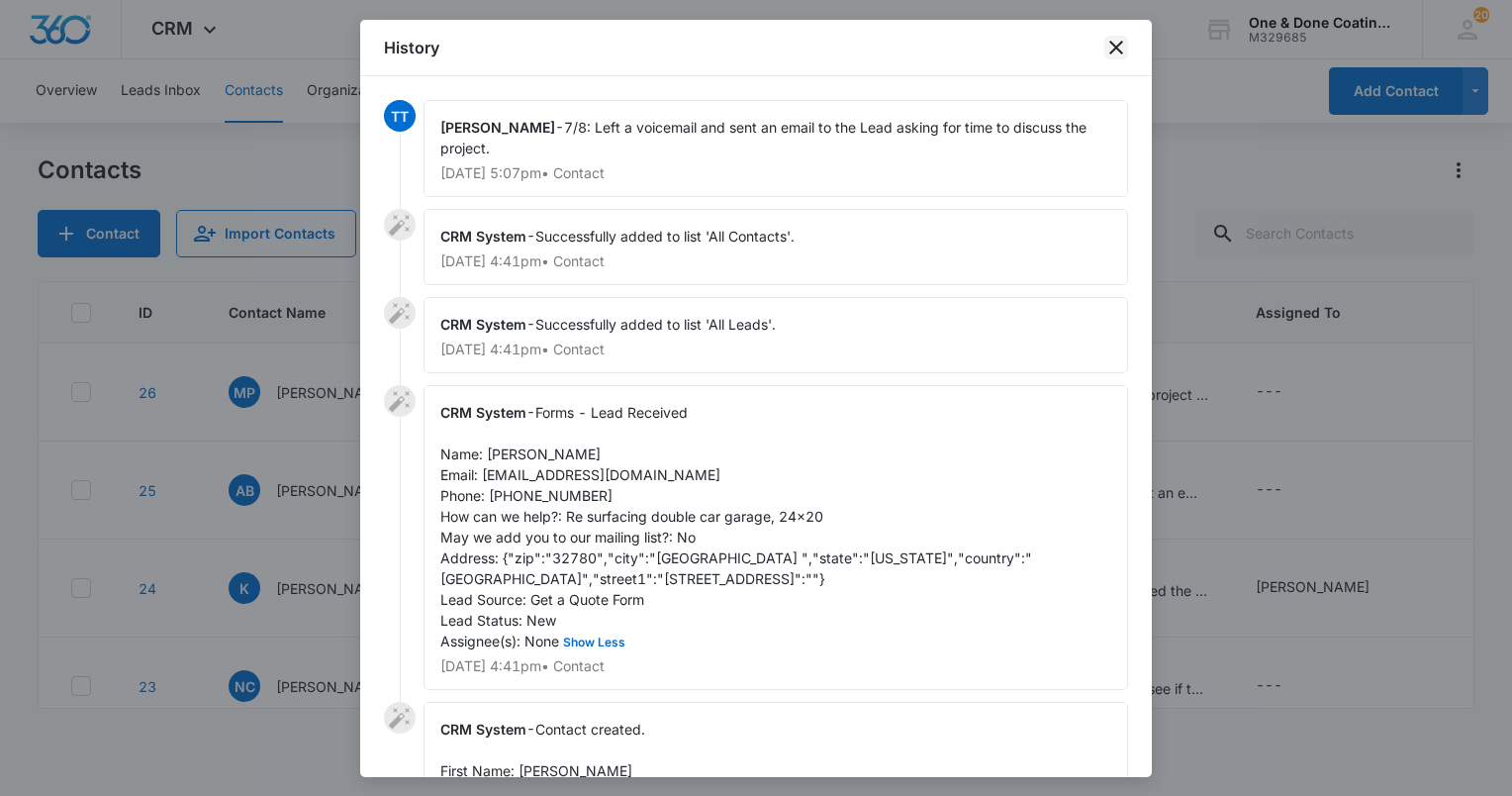 click 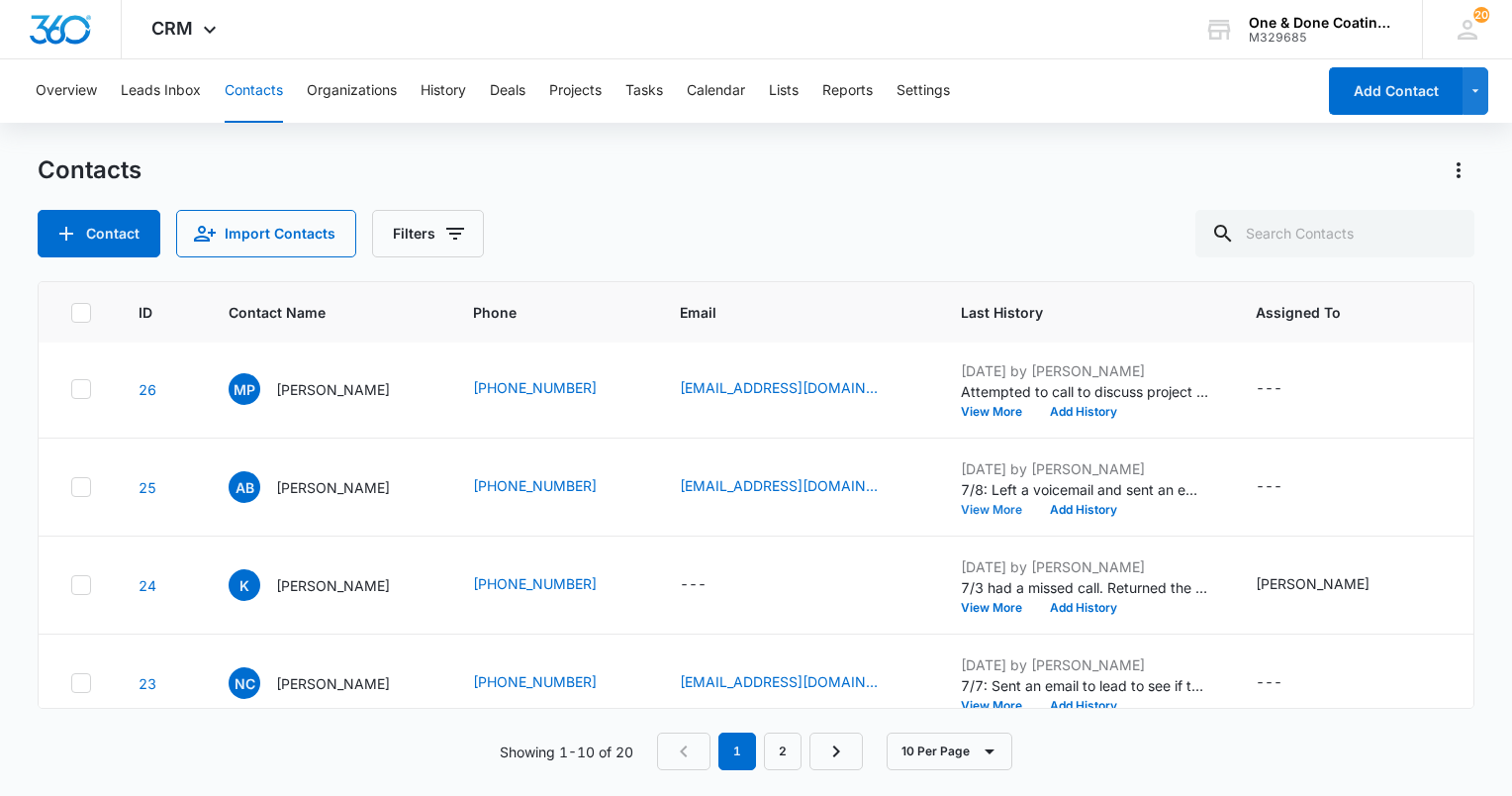 scroll, scrollTop: 0, scrollLeft: 0, axis: both 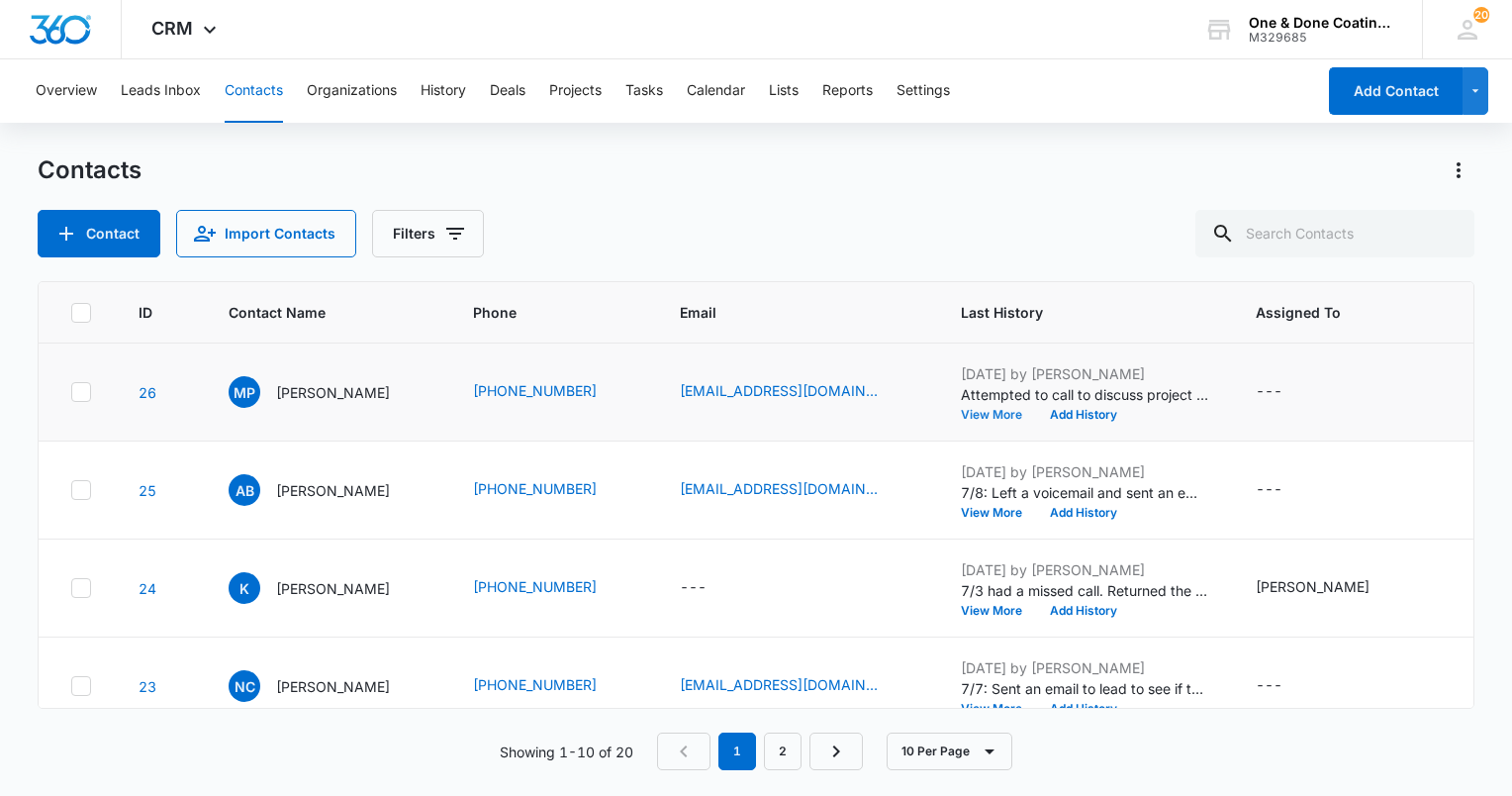 click on "View More" at bounding box center [998, 415] 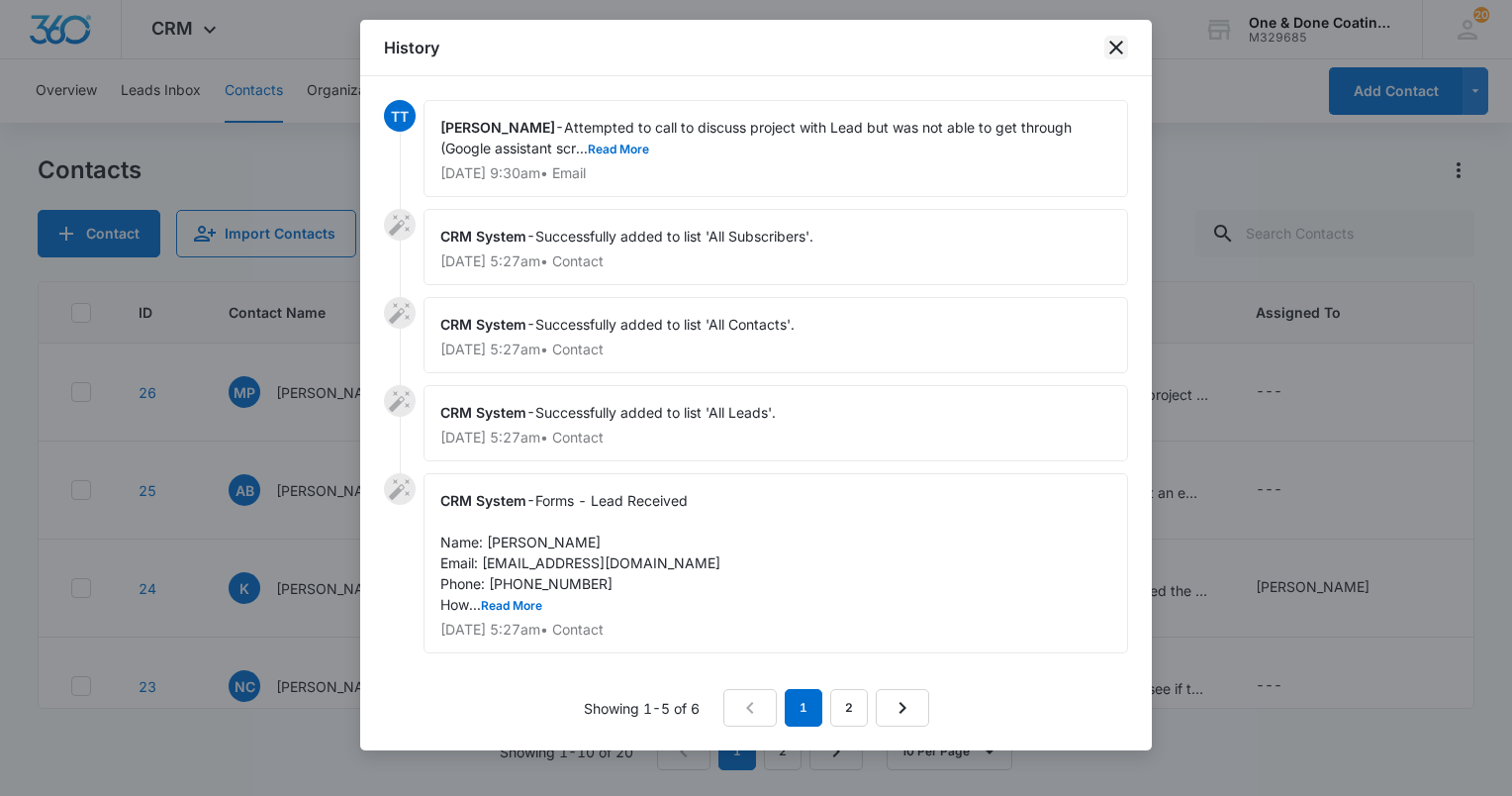 click 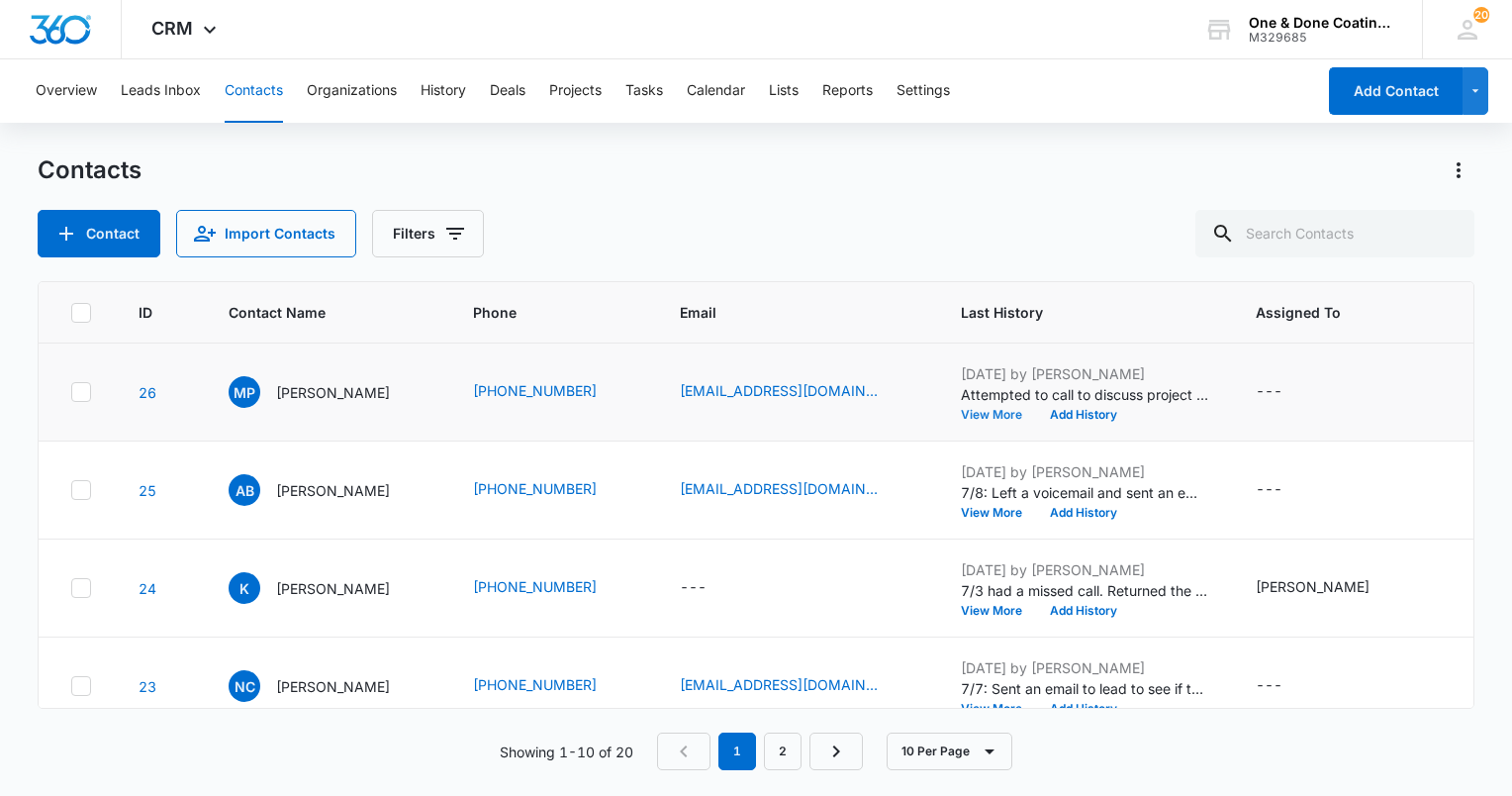 click on "View More" at bounding box center (998, 415) 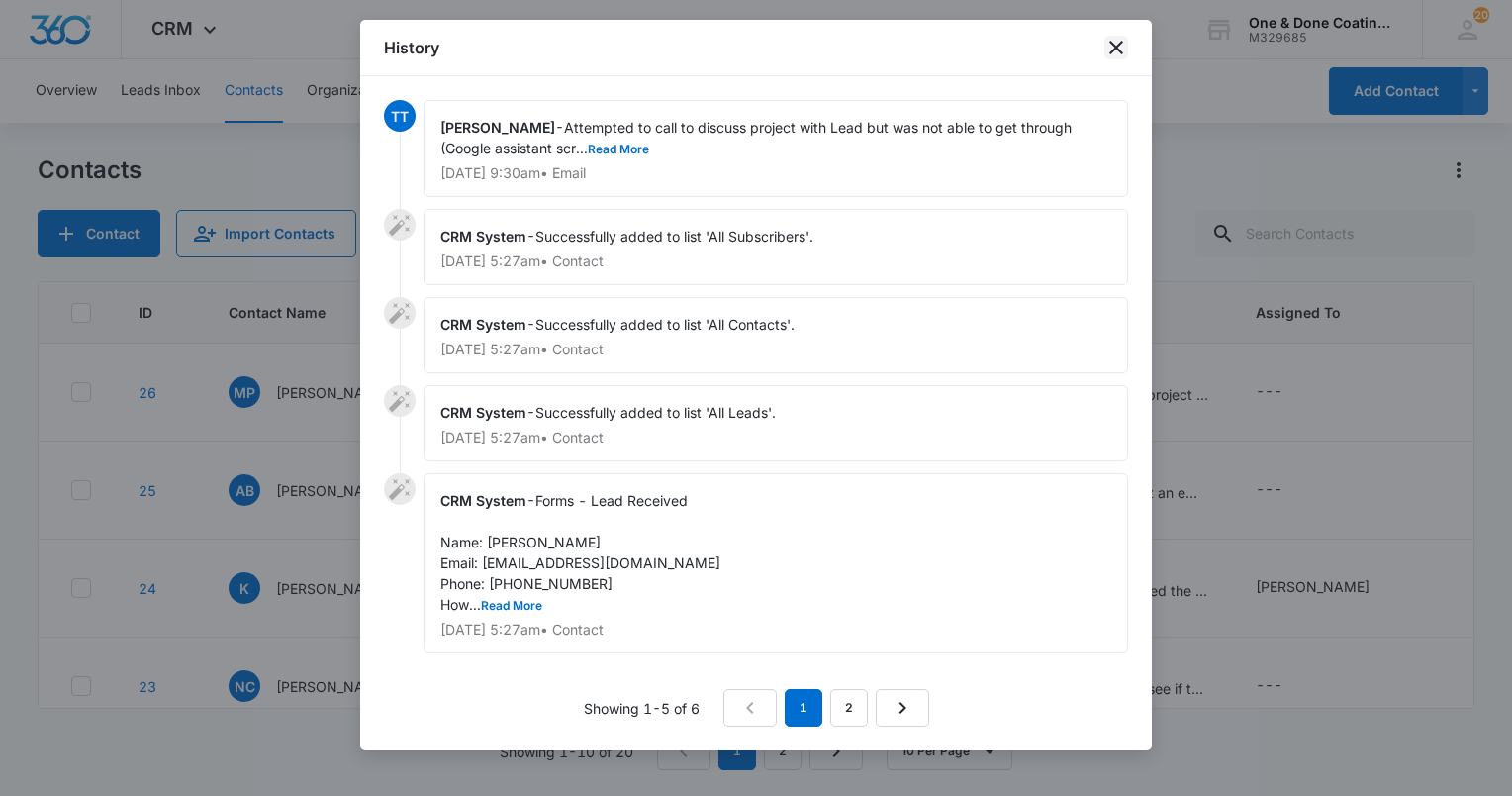 click 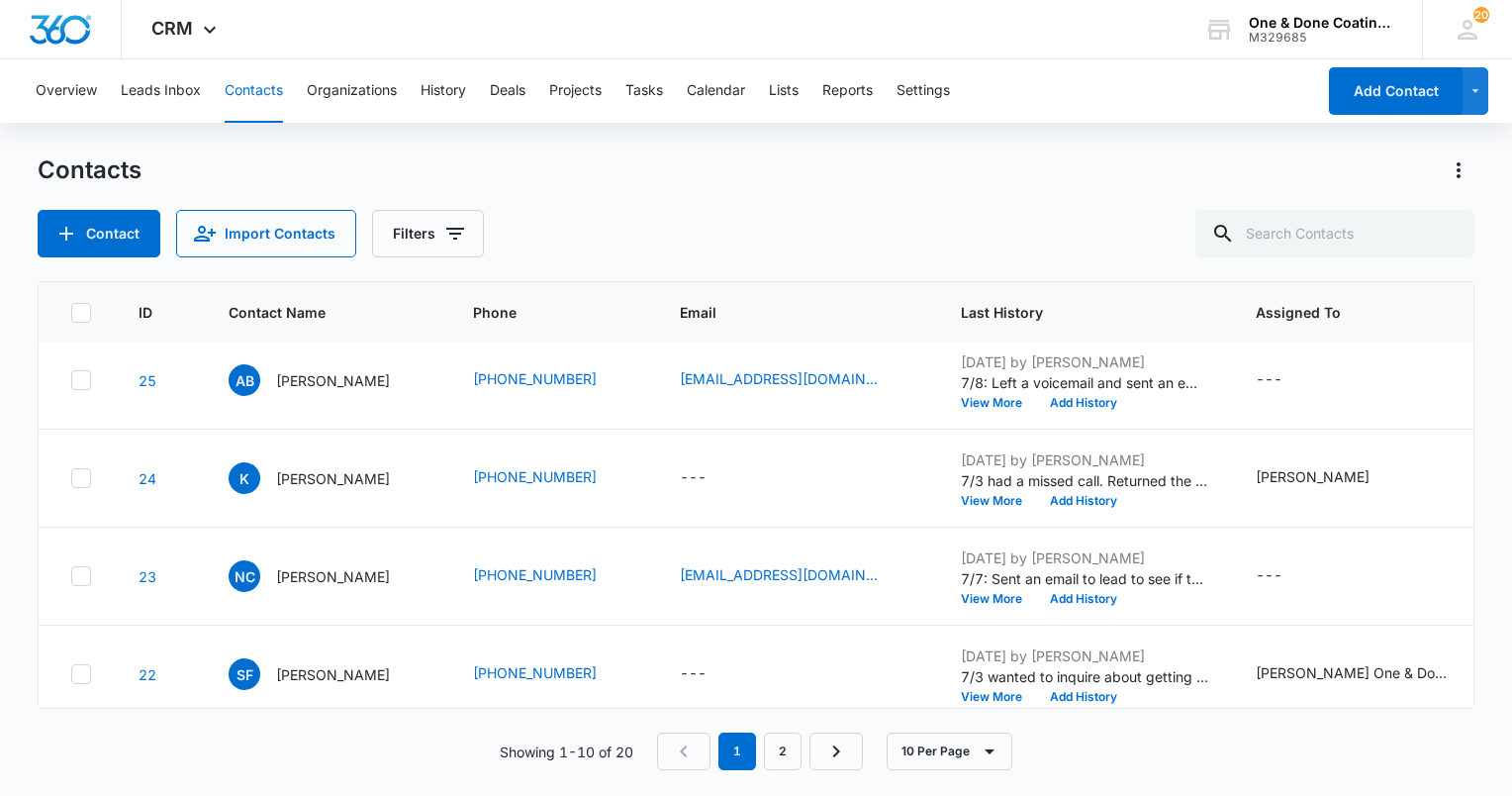 scroll, scrollTop: 0, scrollLeft: 0, axis: both 